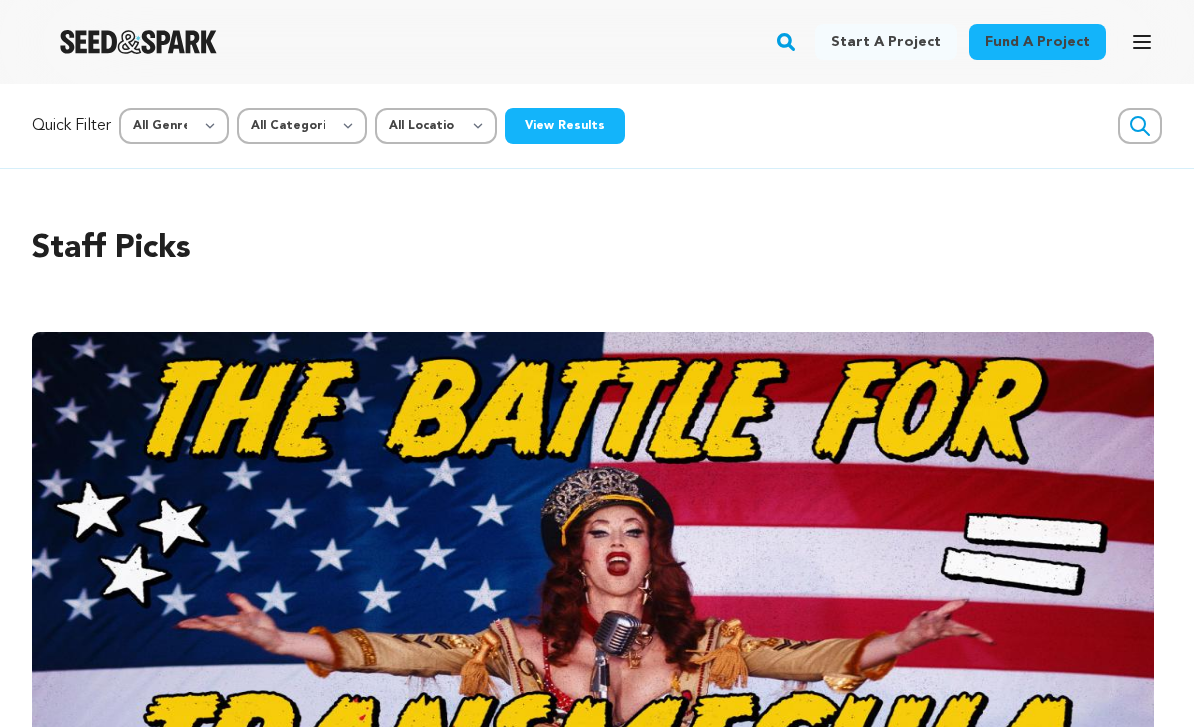 scroll, scrollTop: 0, scrollLeft: 0, axis: both 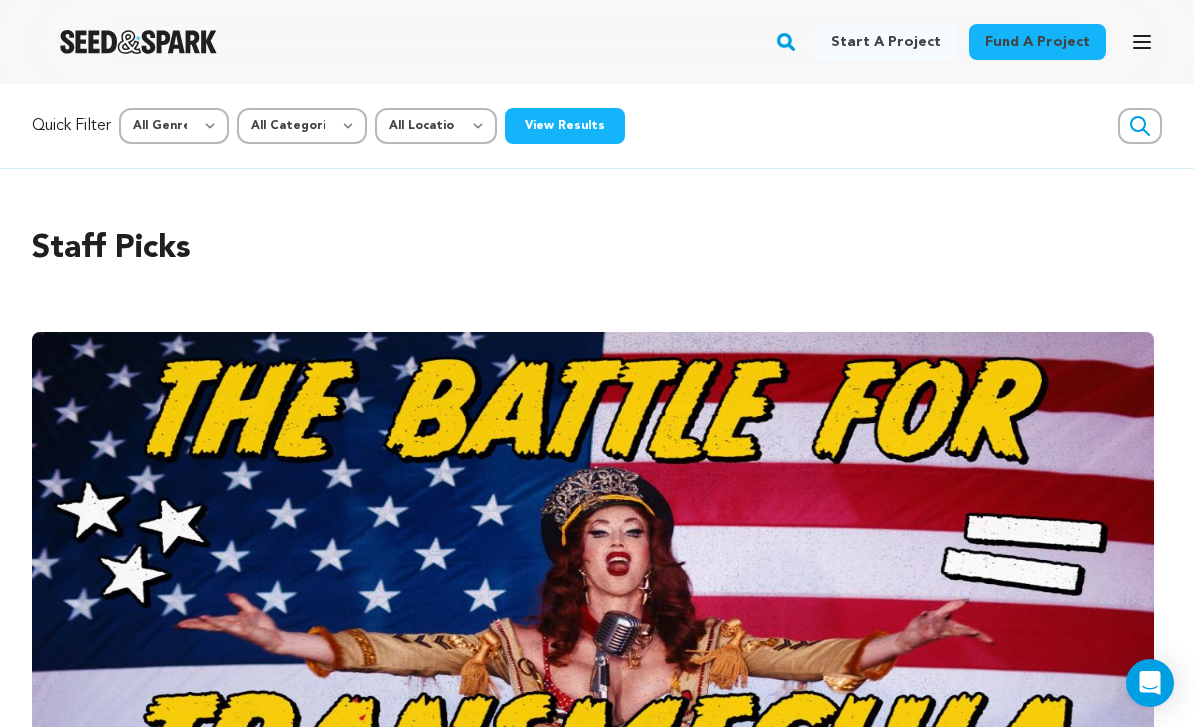 click 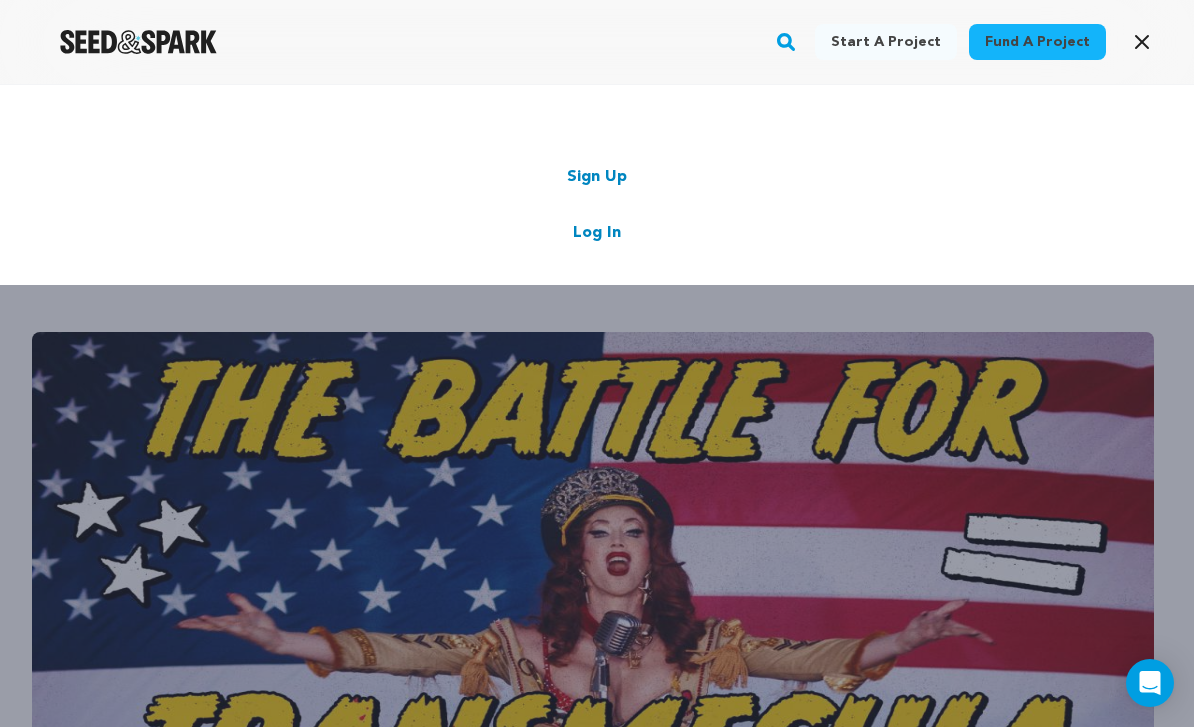 click on "Sign Up
Log In" at bounding box center (597, 205) 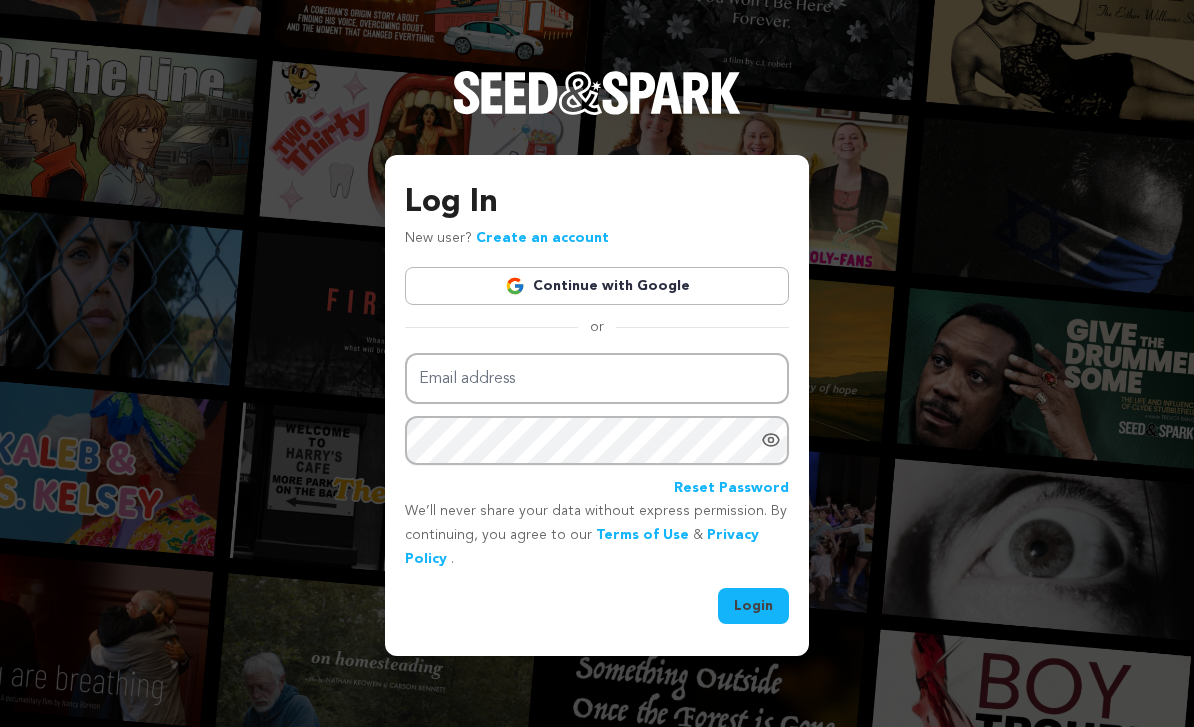 scroll, scrollTop: 0, scrollLeft: 0, axis: both 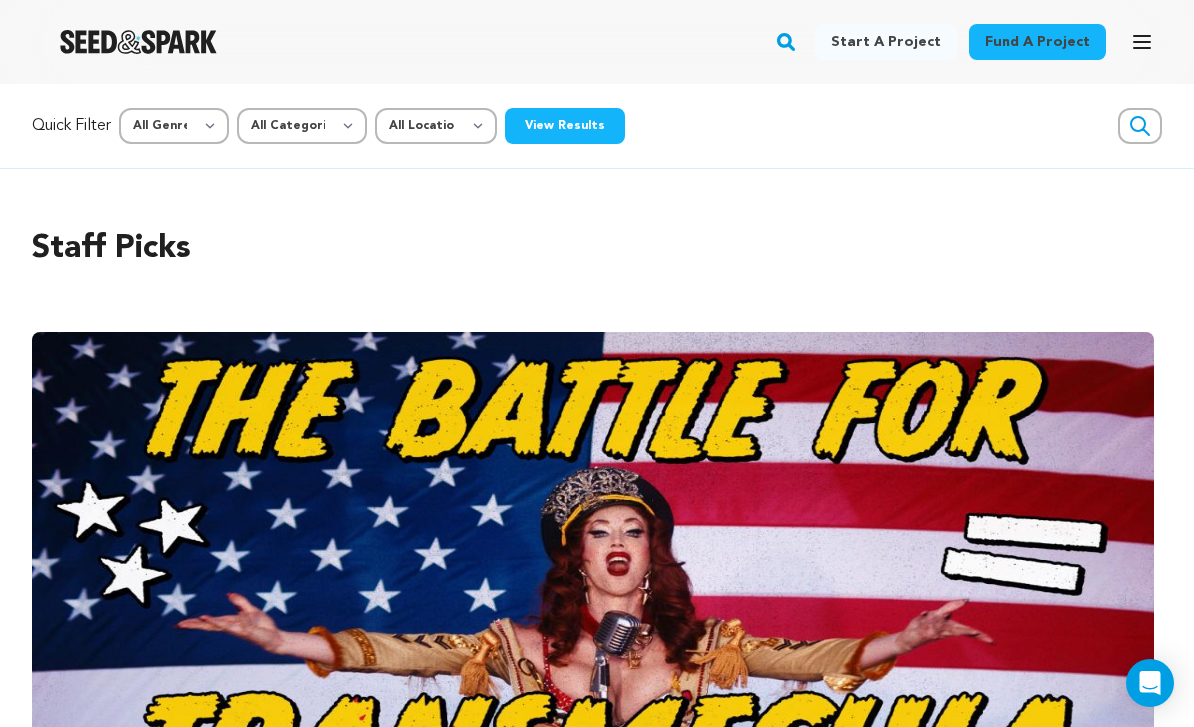 click 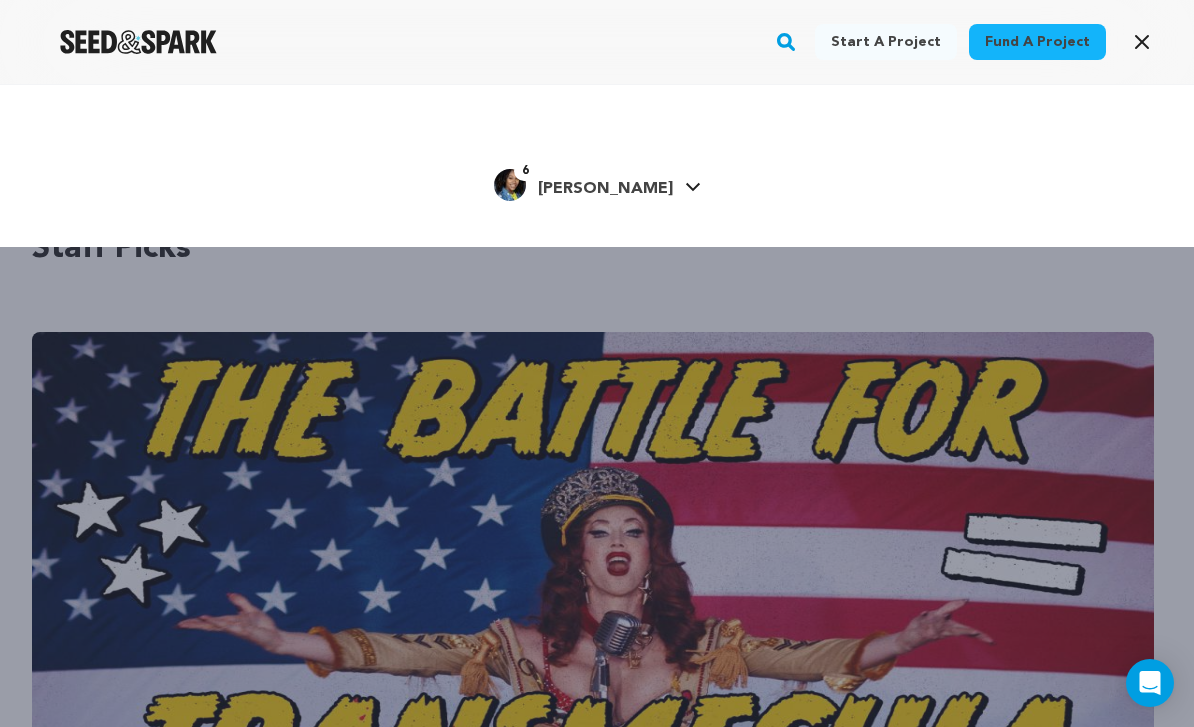 click on "Madeleine W." at bounding box center [605, 189] 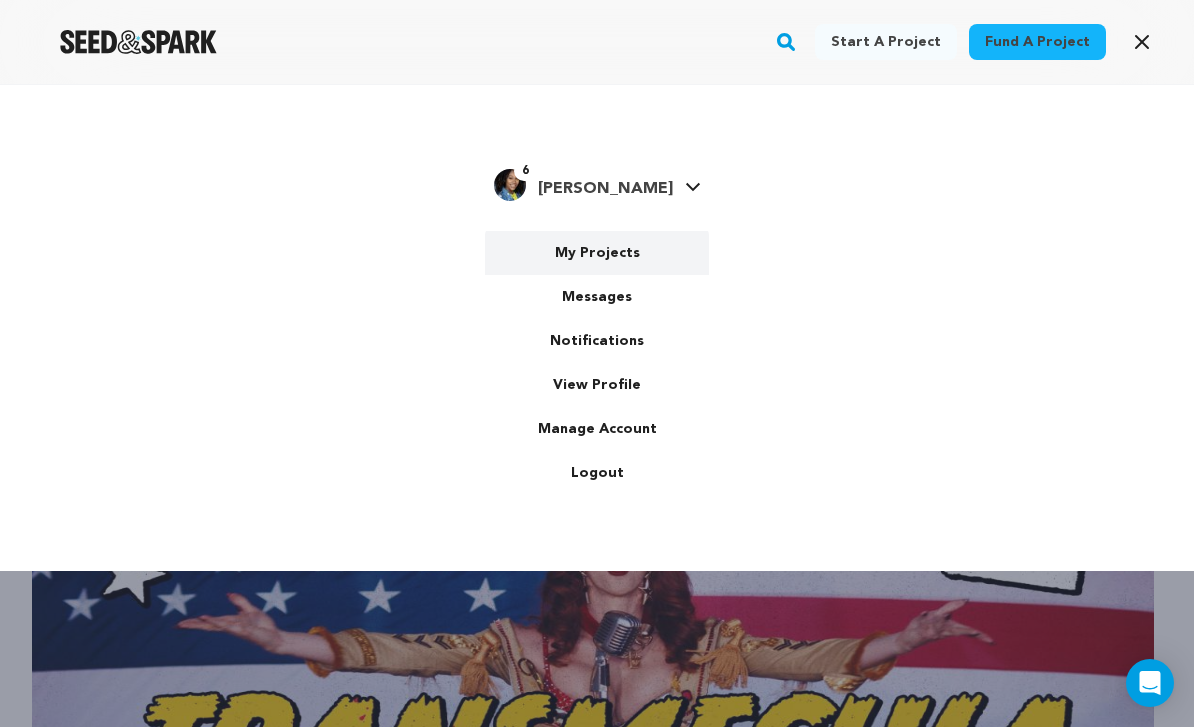 click on "My Projects" at bounding box center (597, 253) 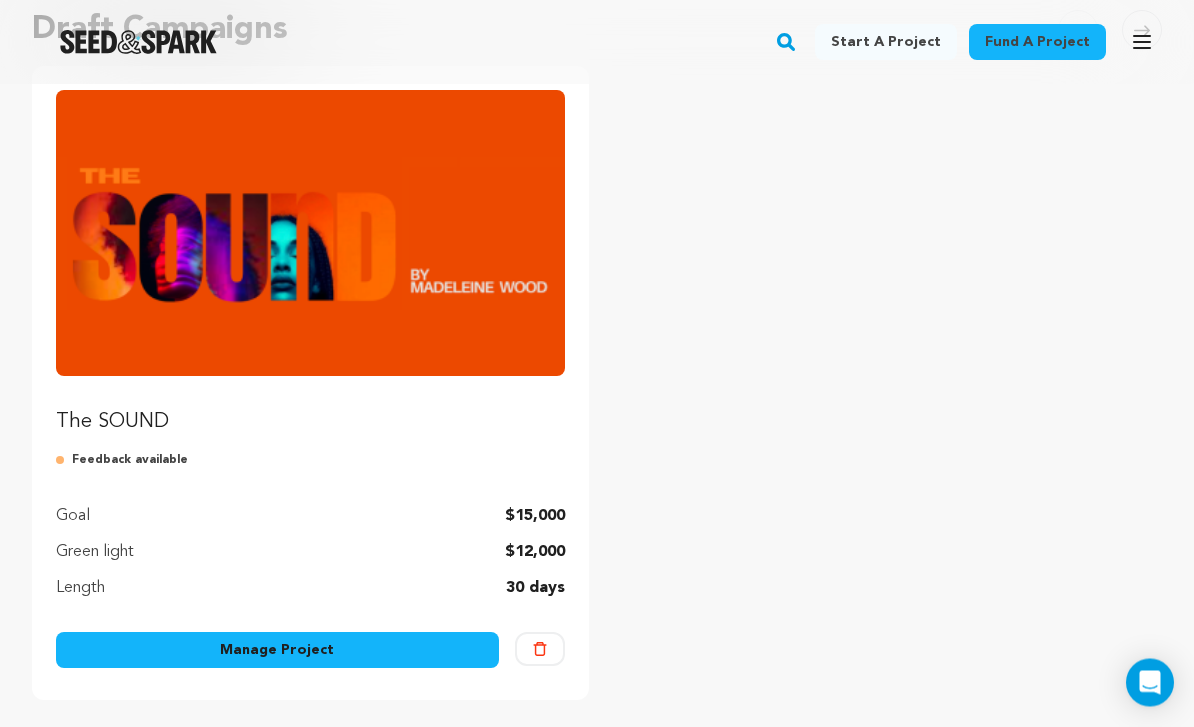 scroll, scrollTop: 201, scrollLeft: 0, axis: vertical 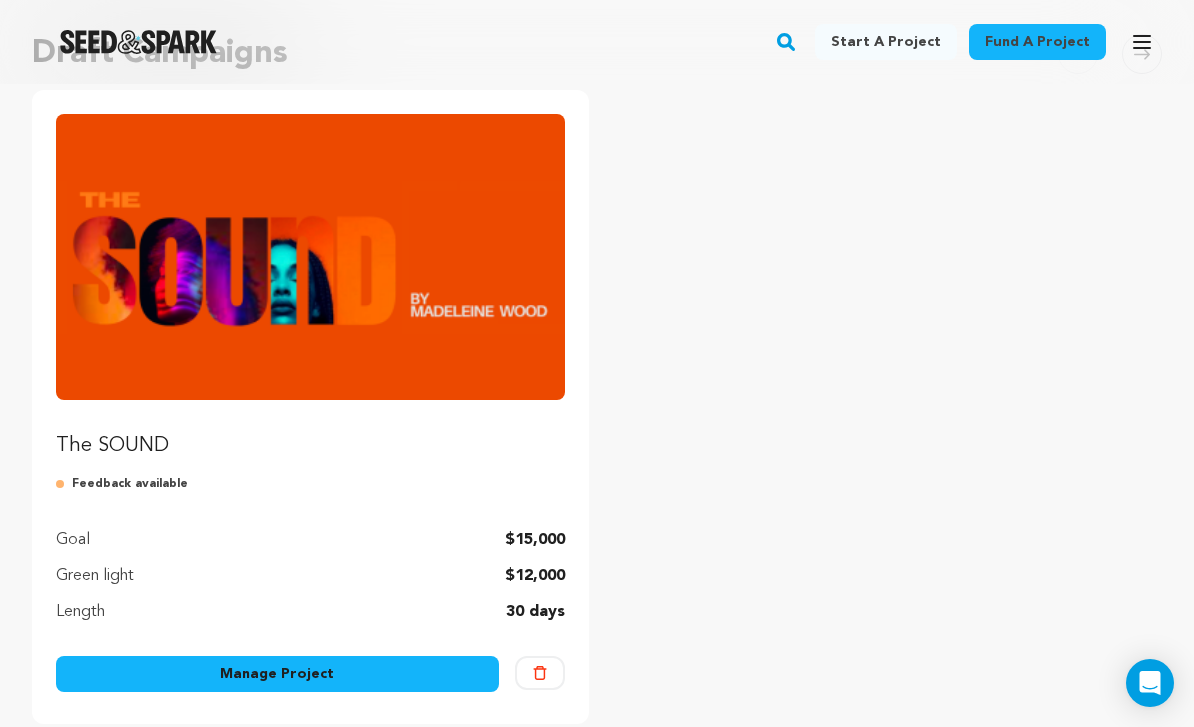 click on "Manage Project" at bounding box center (277, 674) 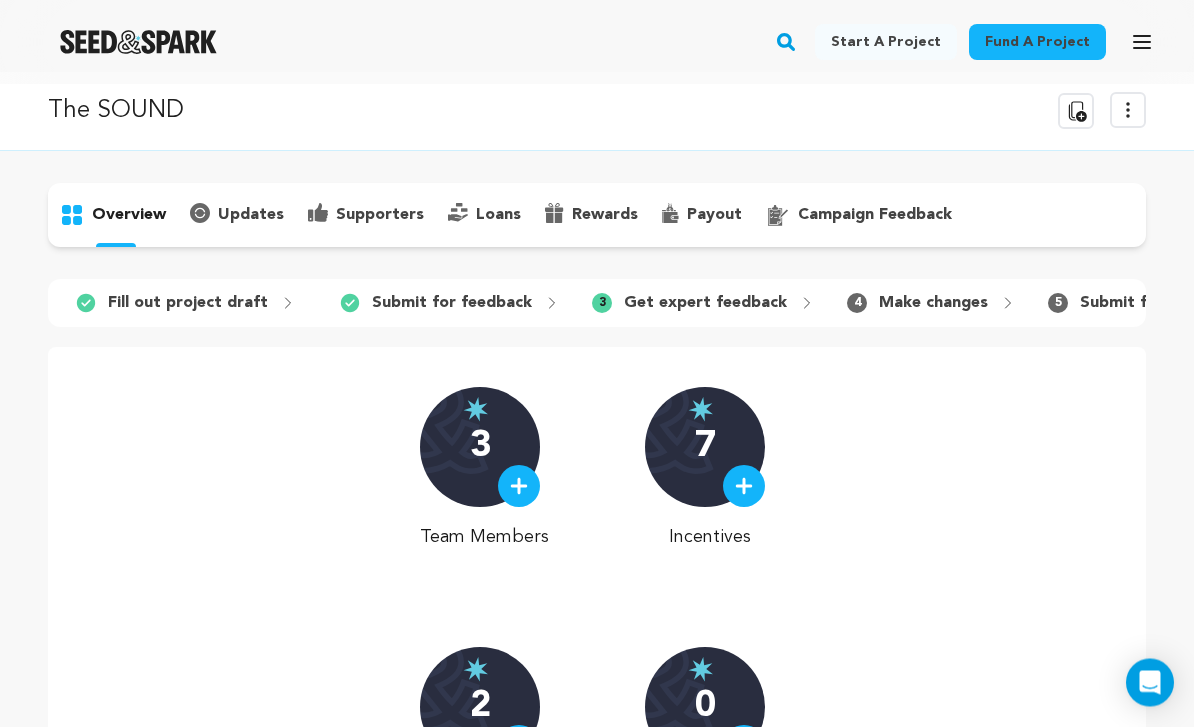 scroll, scrollTop: 13, scrollLeft: 0, axis: vertical 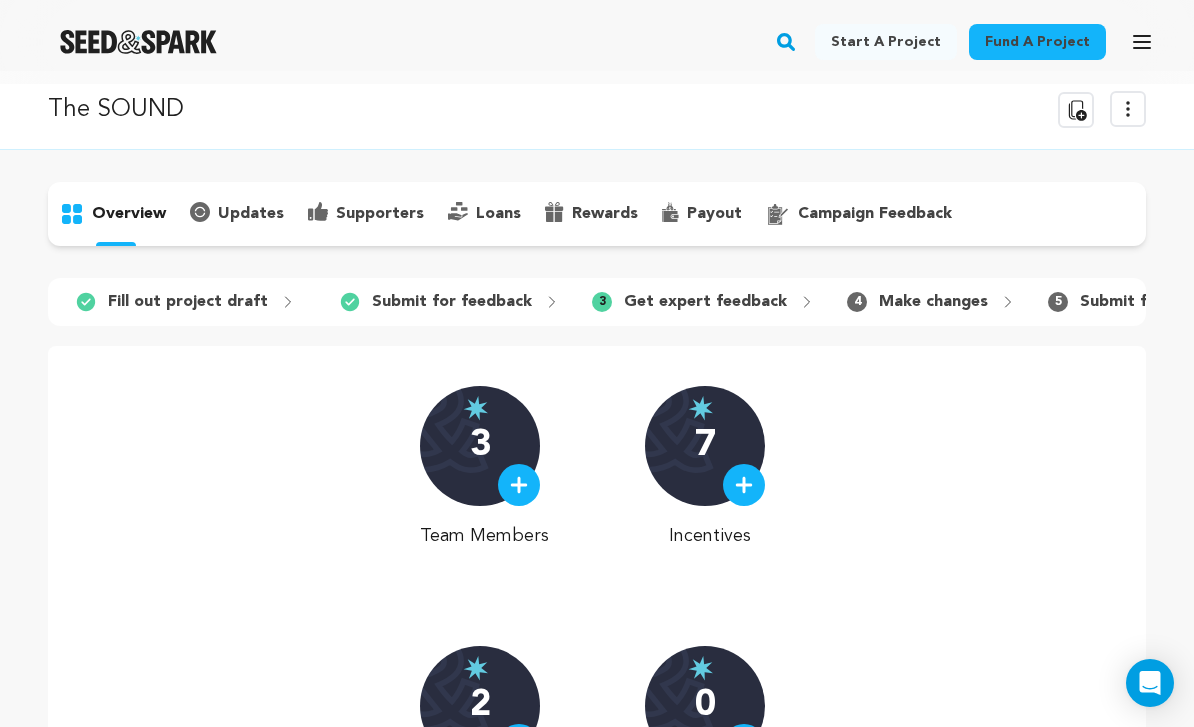 click on "campaign feedback" at bounding box center (875, 214) 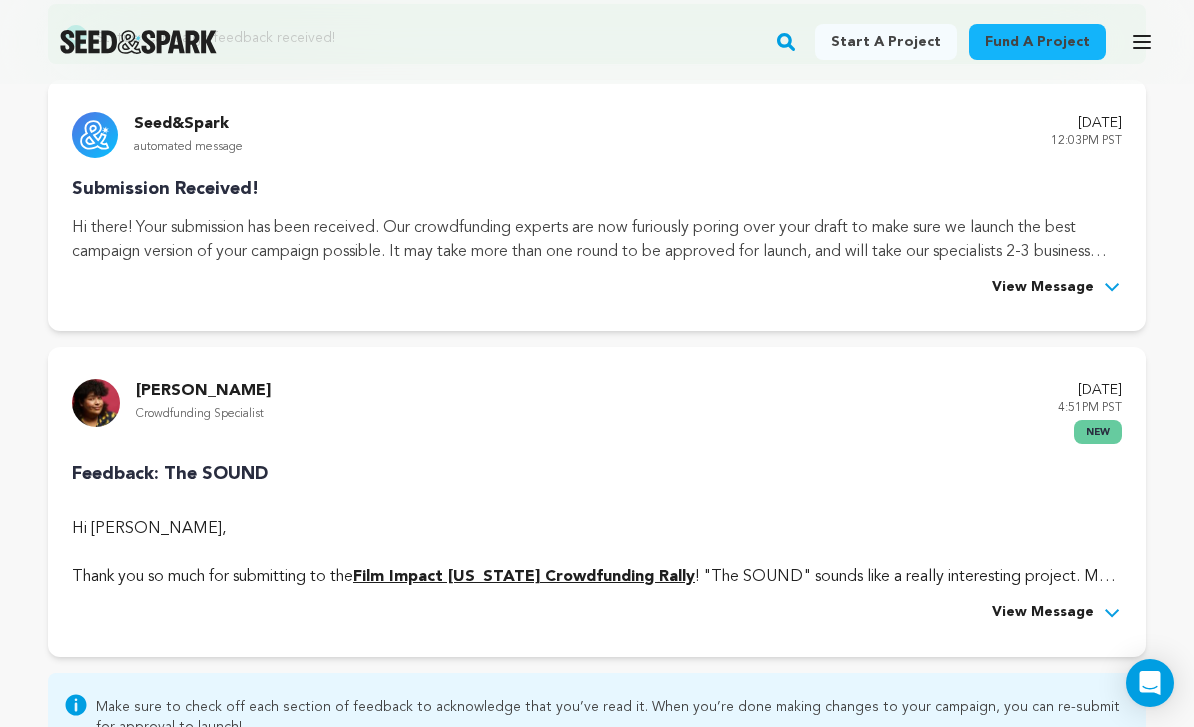 scroll, scrollTop: 340, scrollLeft: 0, axis: vertical 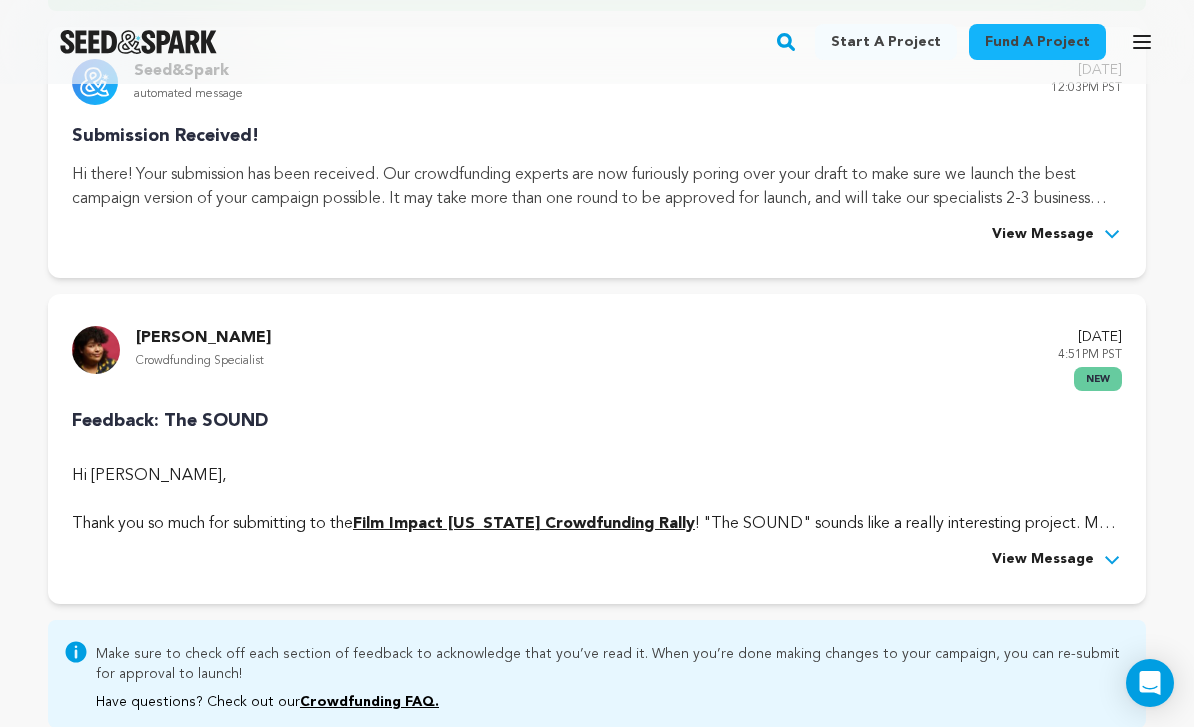 click on "View Message" at bounding box center (1043, 560) 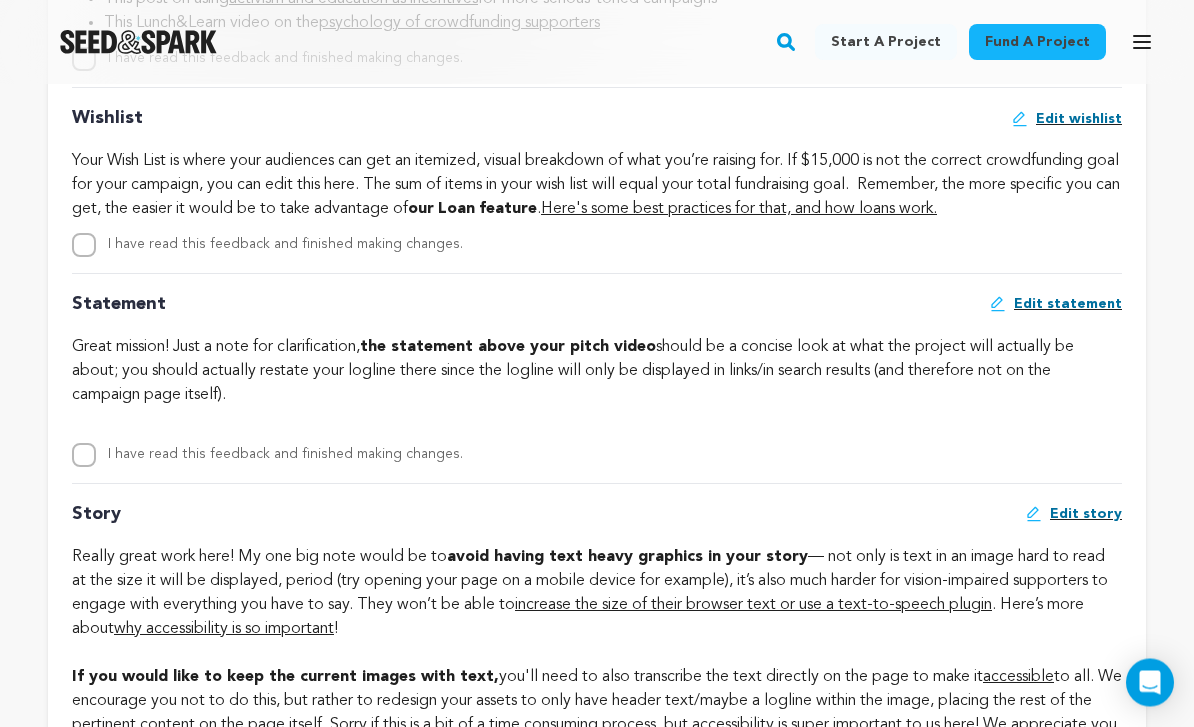 scroll, scrollTop: 3522, scrollLeft: 0, axis: vertical 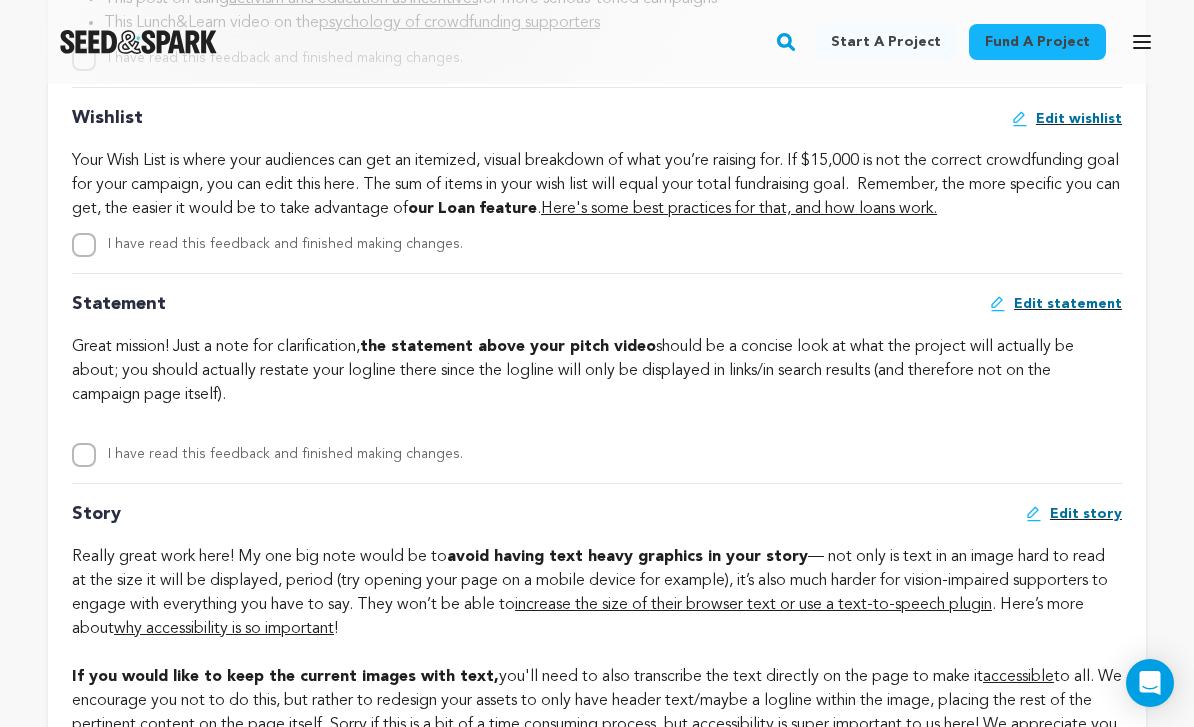 click on "Edit story" at bounding box center (1086, 514) 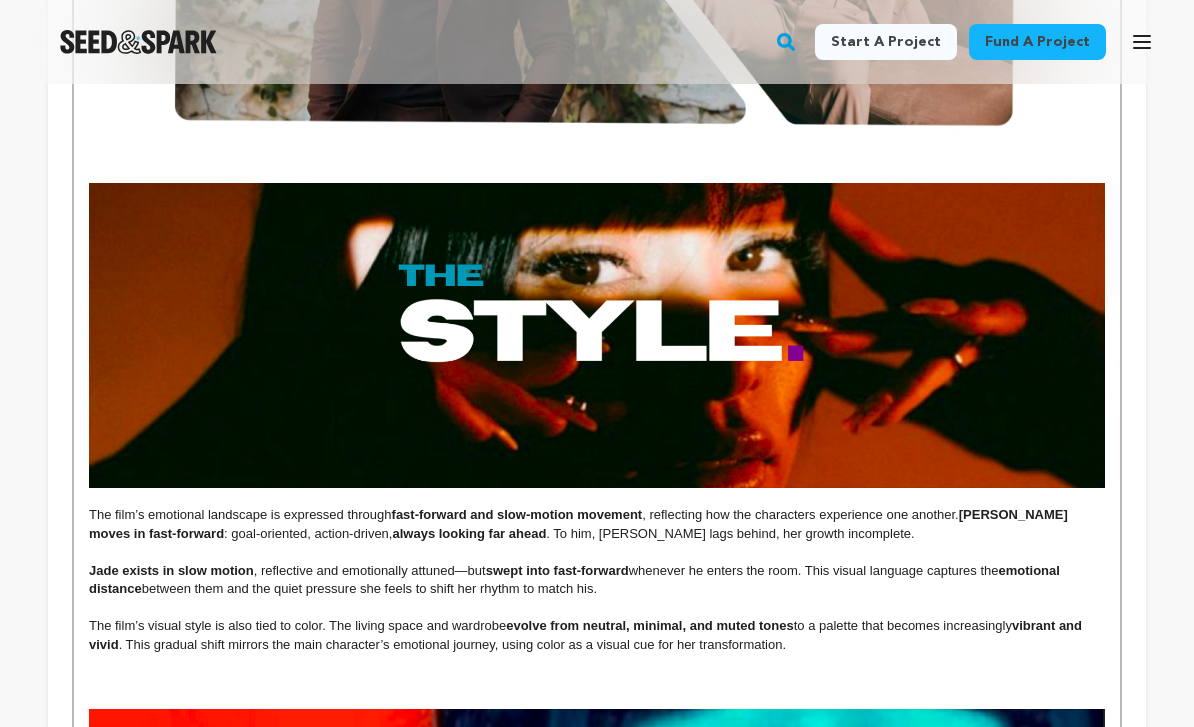 scroll, scrollTop: 3906, scrollLeft: 0, axis: vertical 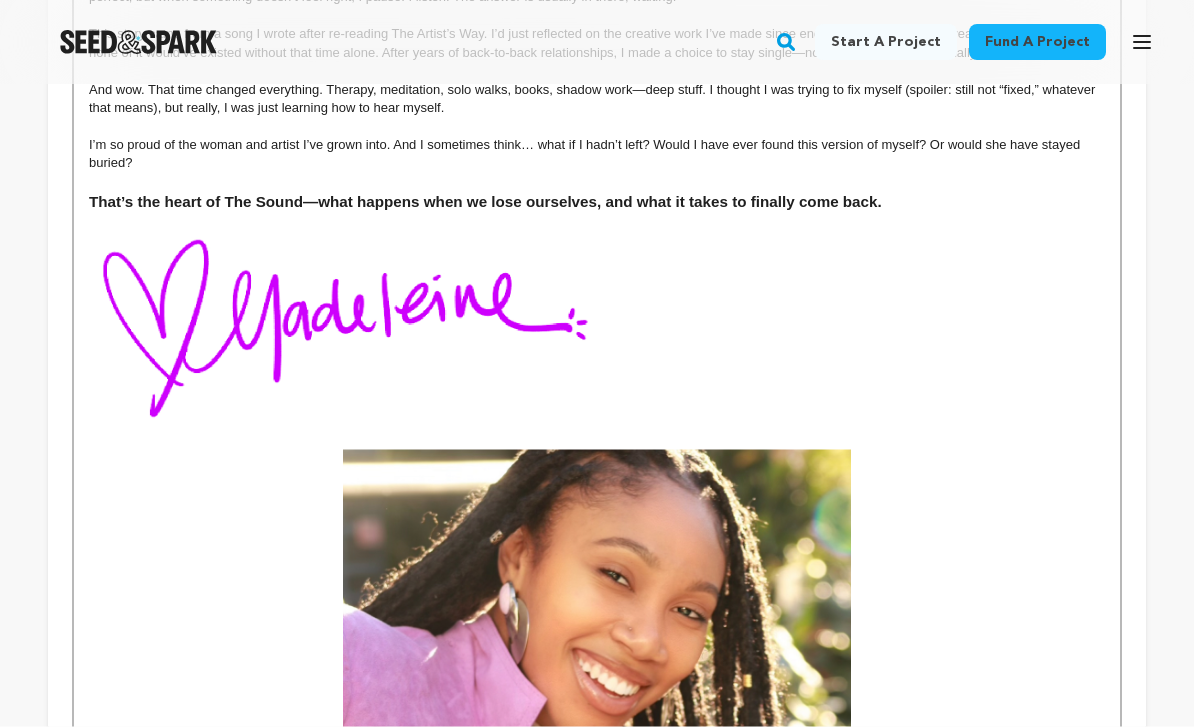click at bounding box center [597, 331] 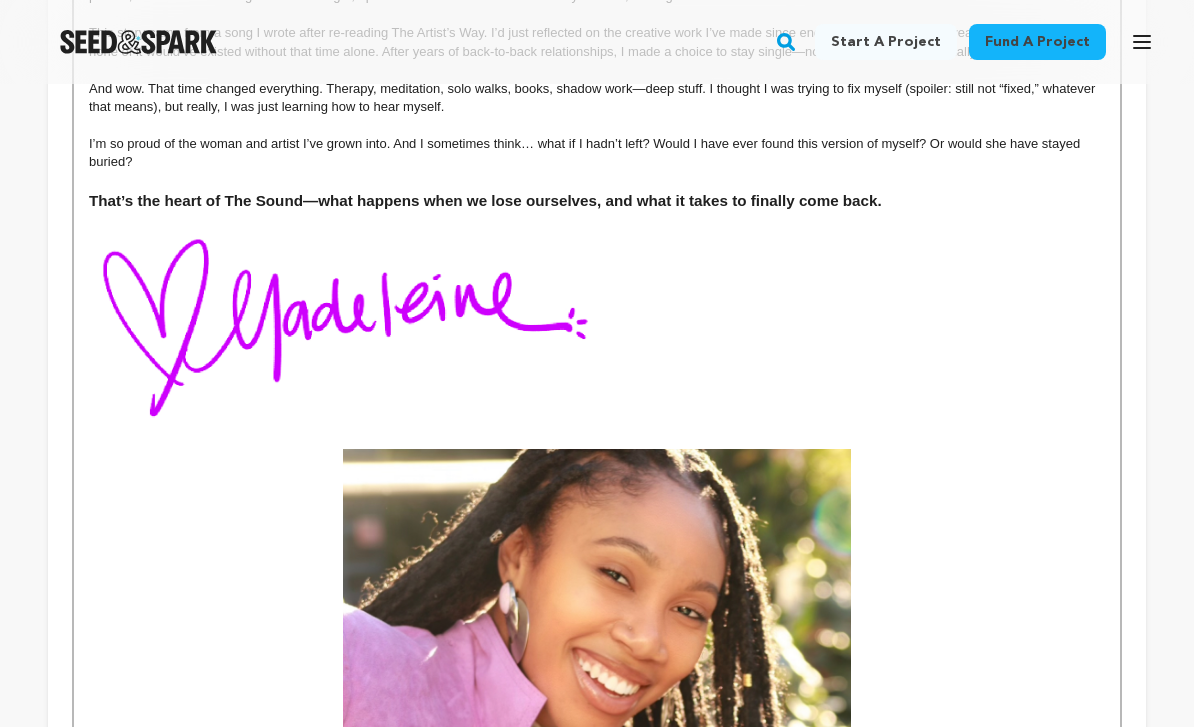 click at bounding box center [597, 330] 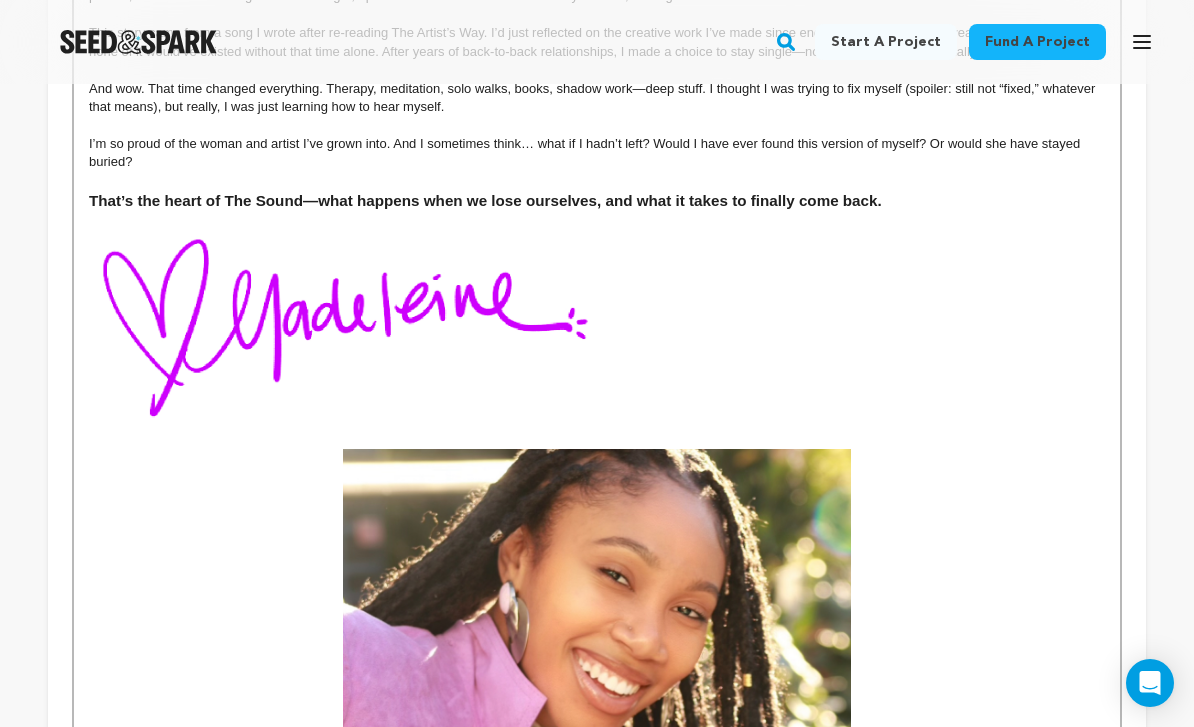 click at bounding box center (343, 330) 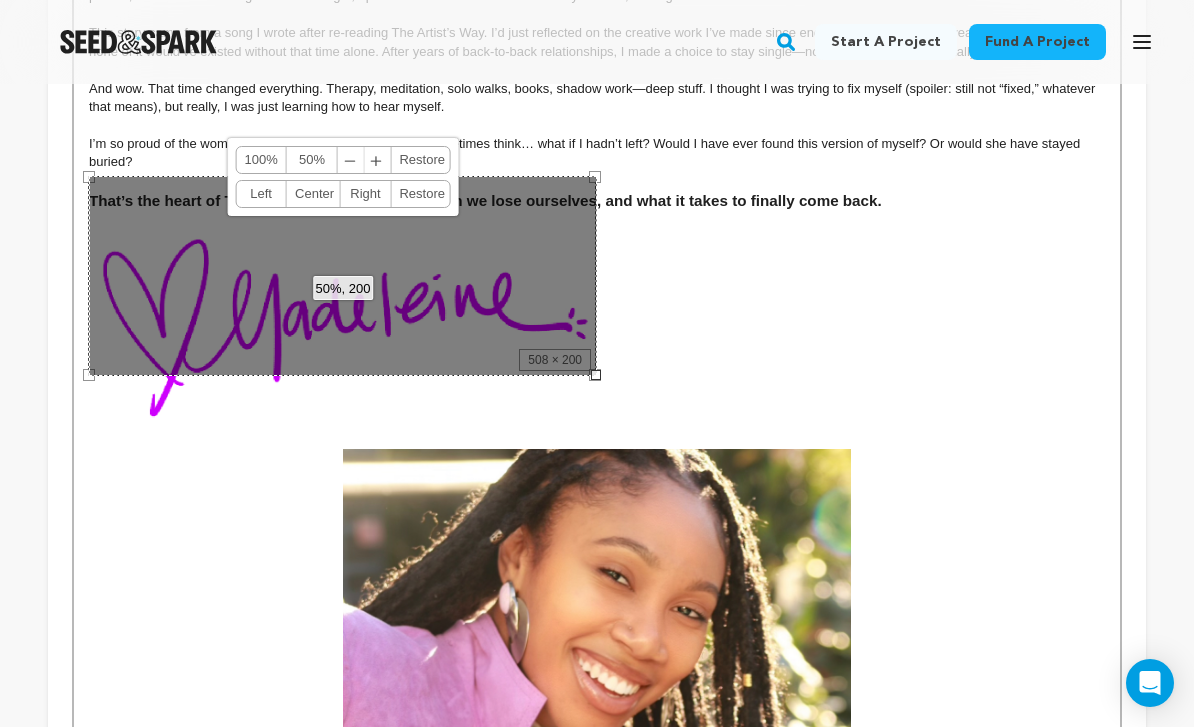 click at bounding box center [597, 330] 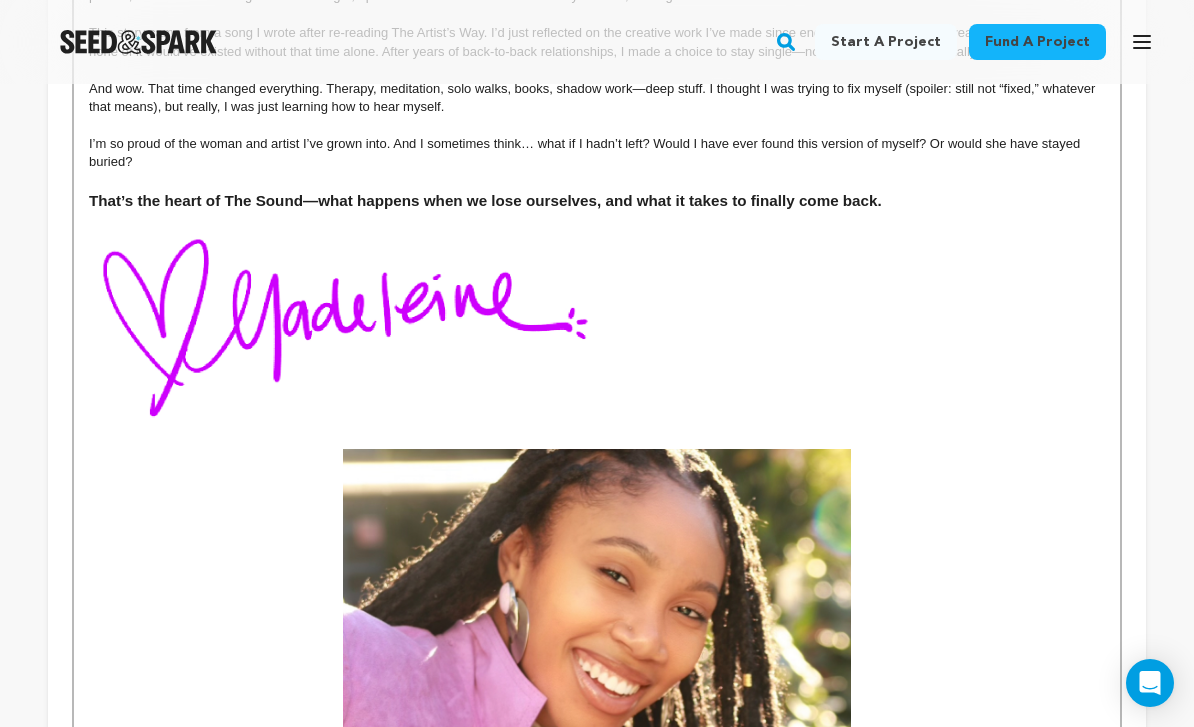 click at bounding box center (597, 330) 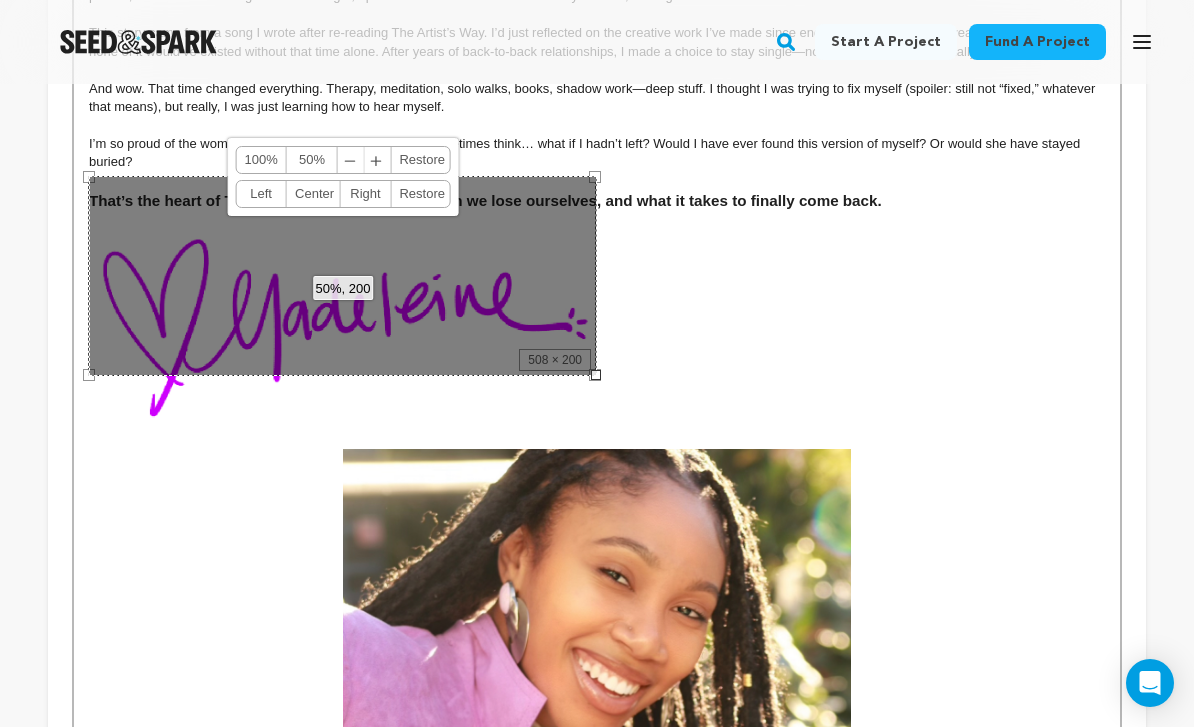 click at bounding box center [597, 330] 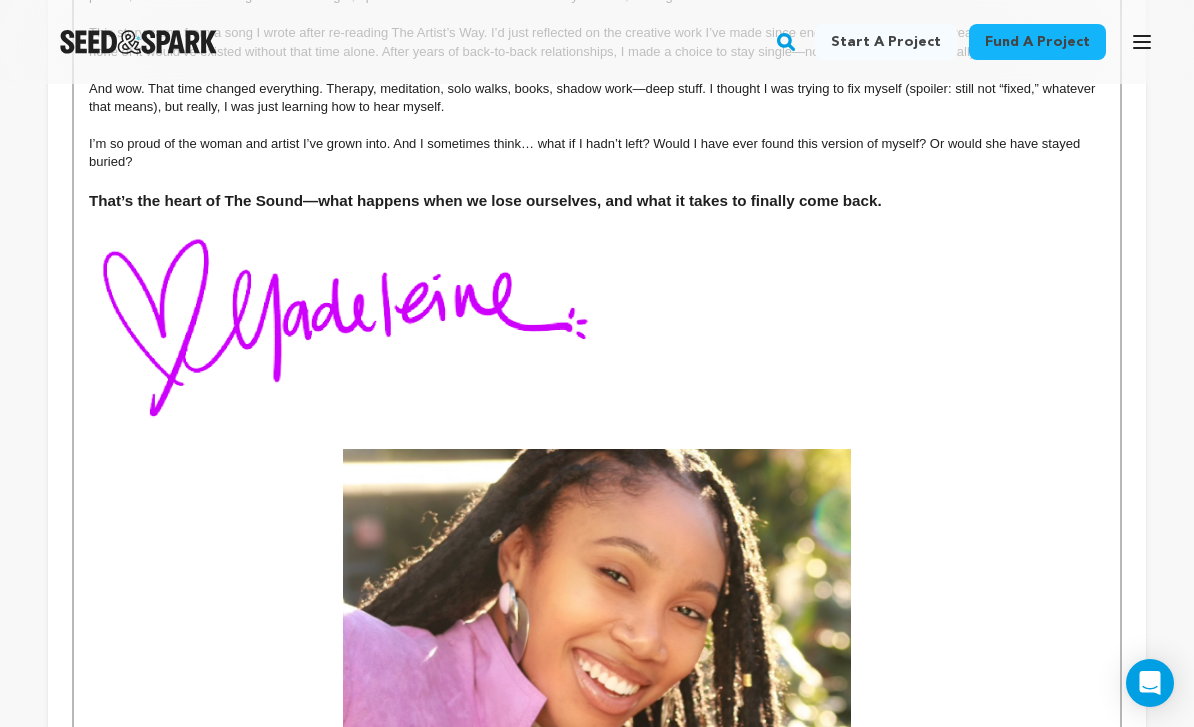 click at bounding box center (597, 696) 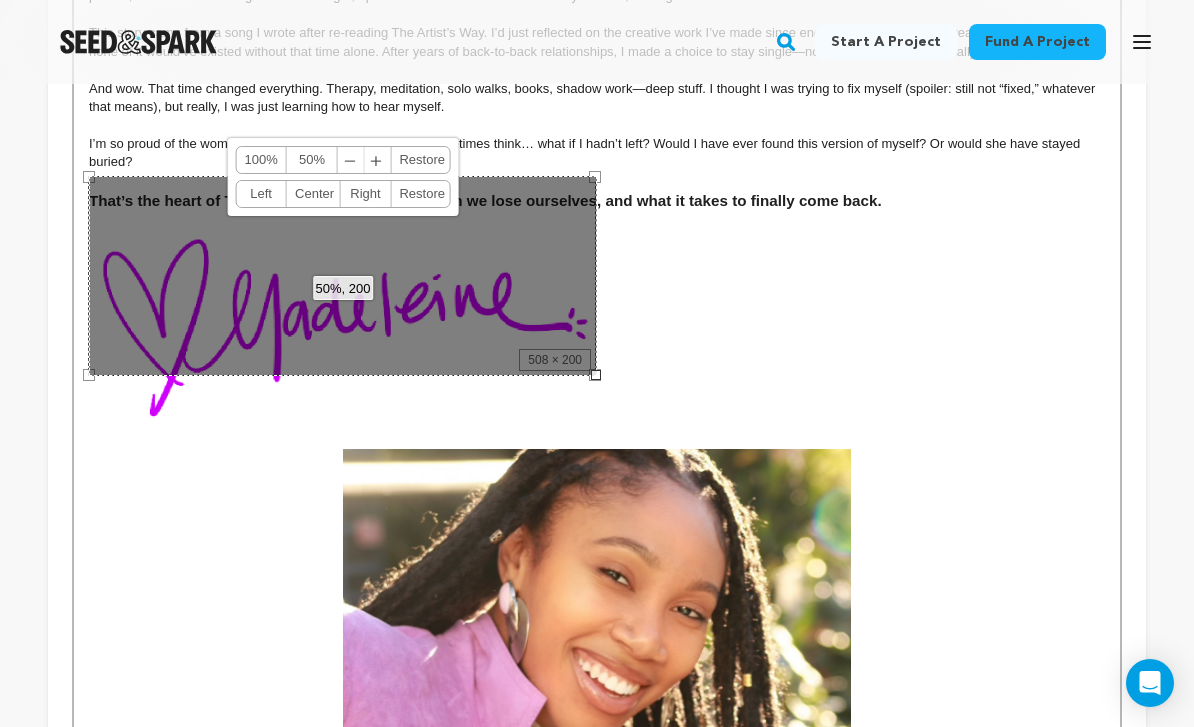 click at bounding box center (597, 330) 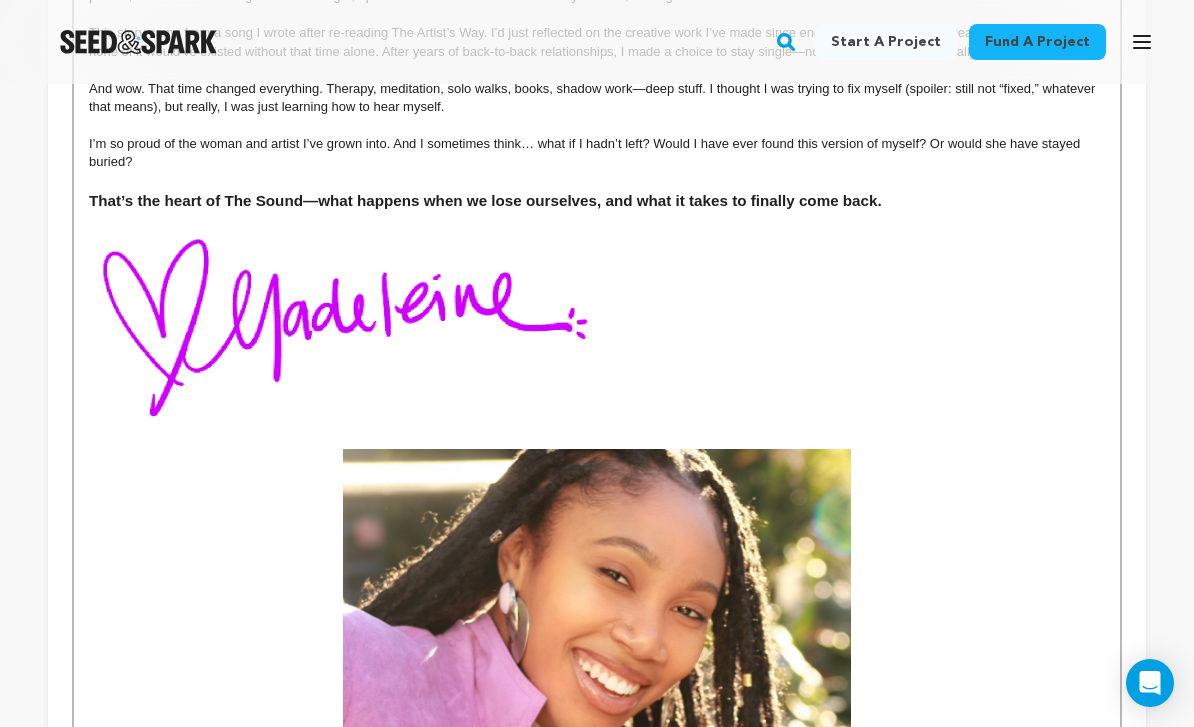click at bounding box center [597, 330] 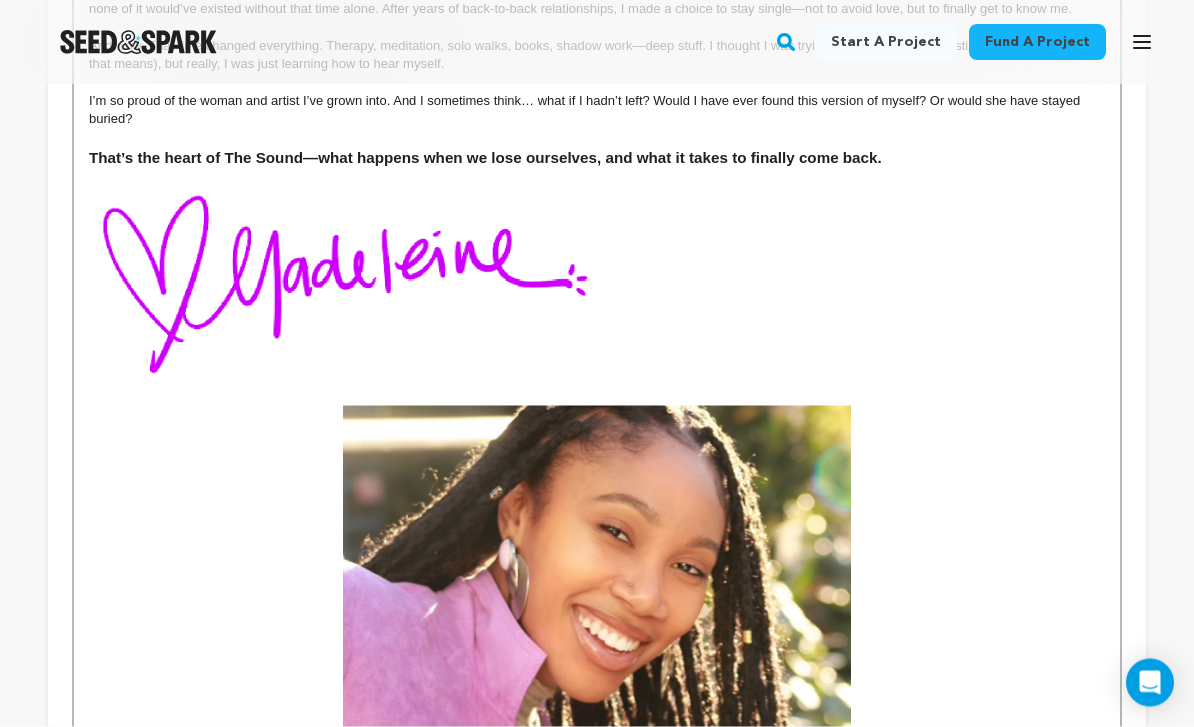 scroll, scrollTop: 4614, scrollLeft: 0, axis: vertical 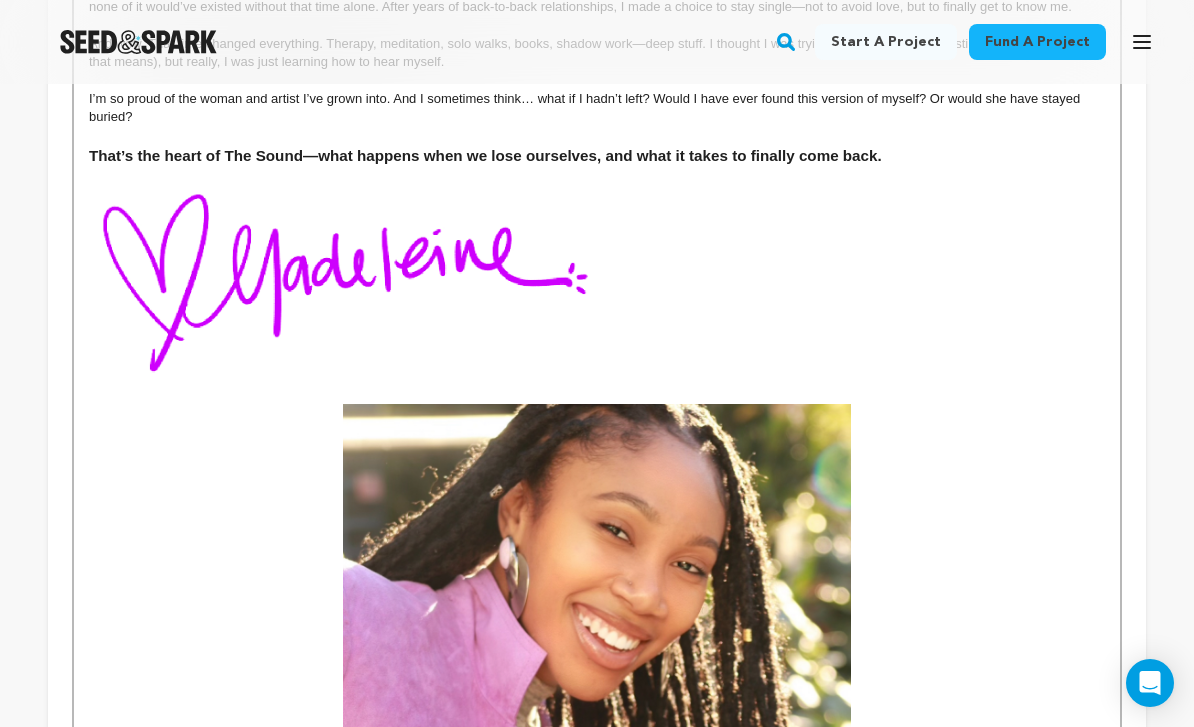 click at bounding box center [597, 176] 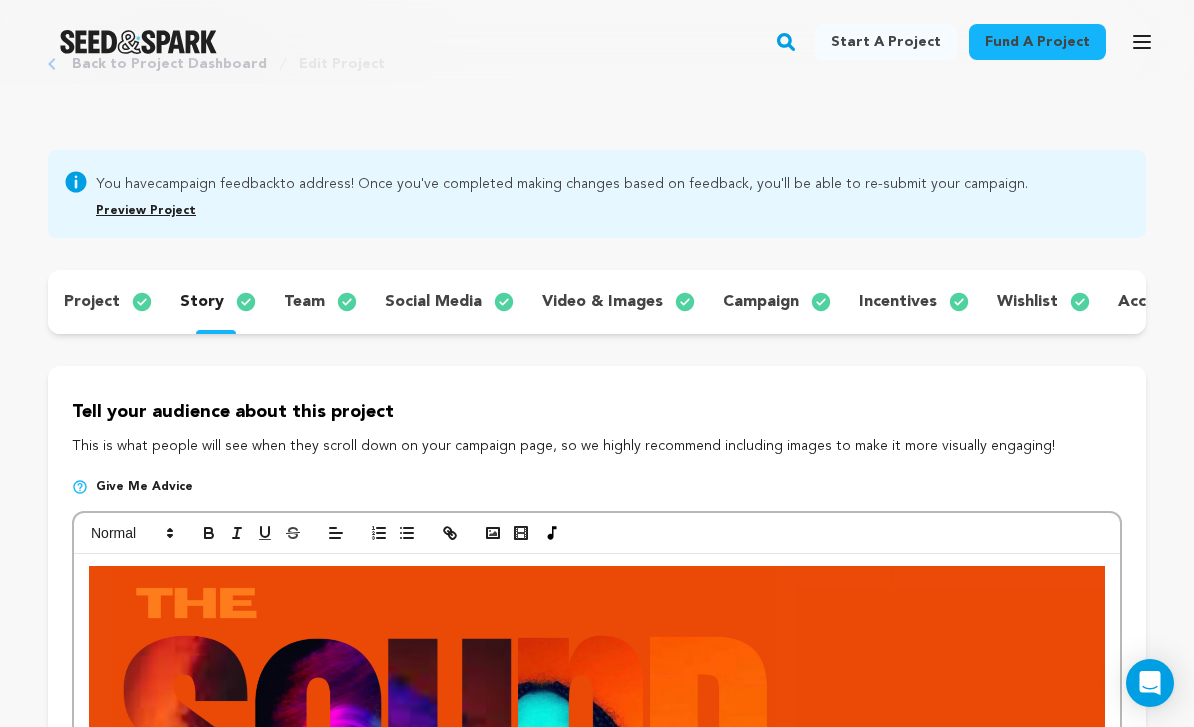 scroll, scrollTop: 0, scrollLeft: 0, axis: both 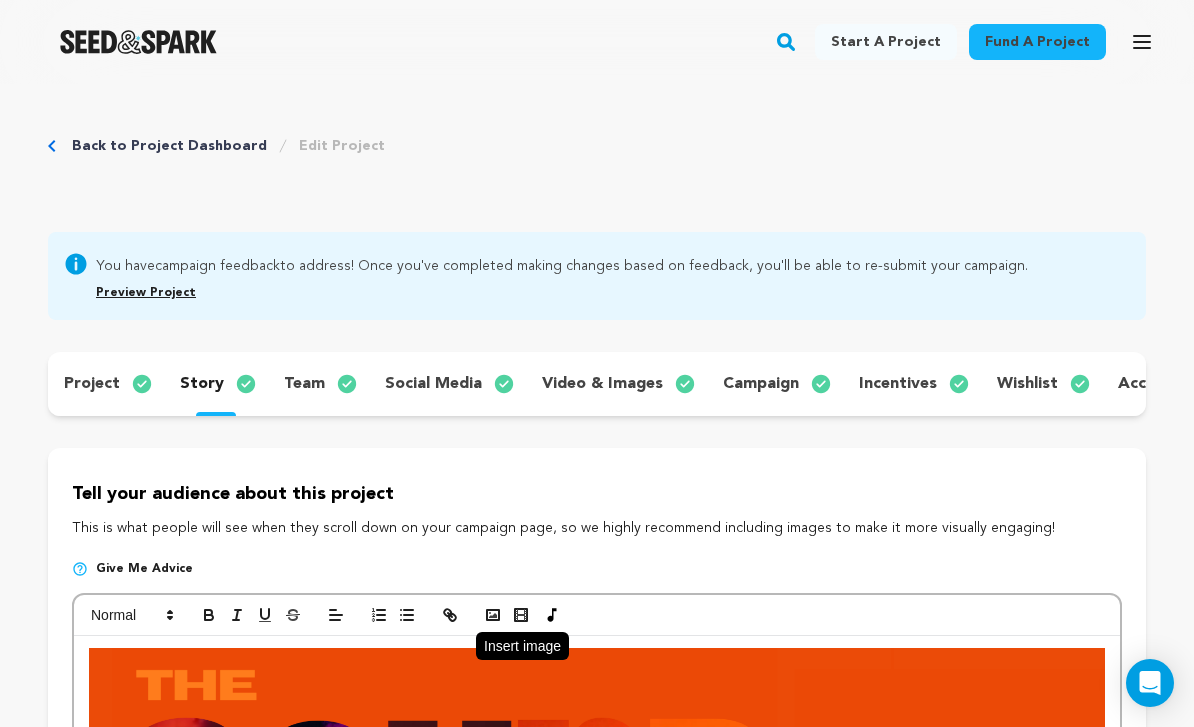 click 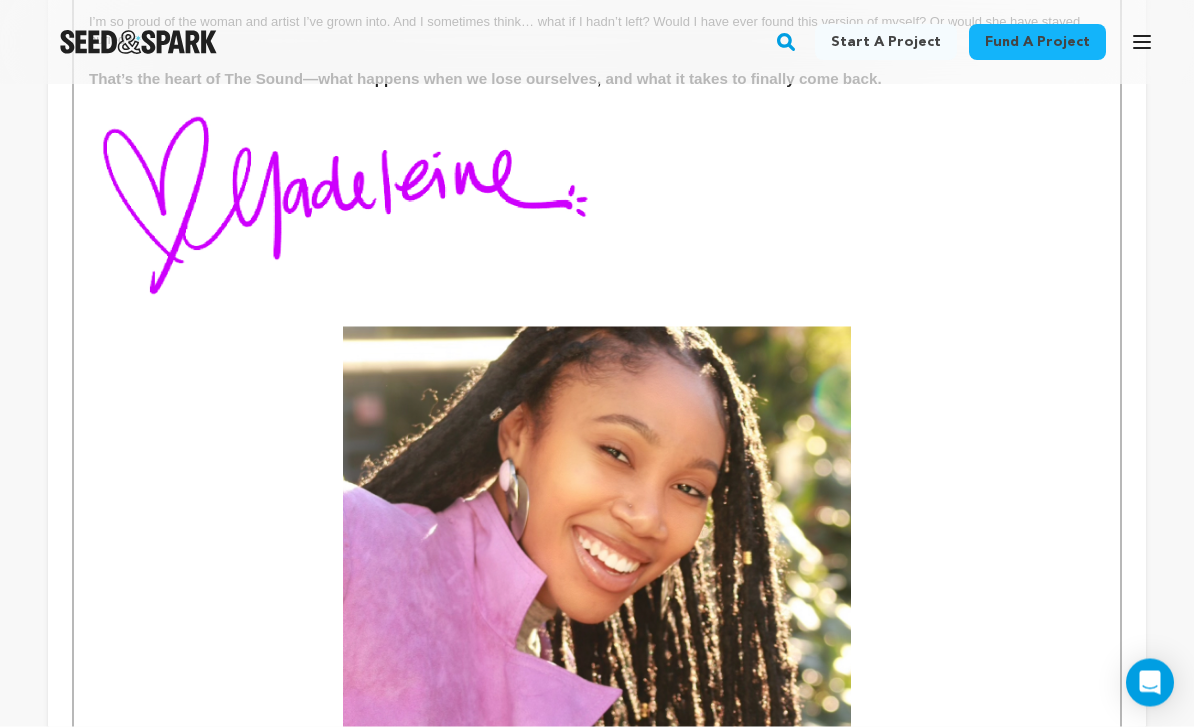 scroll, scrollTop: 4692, scrollLeft: 0, axis: vertical 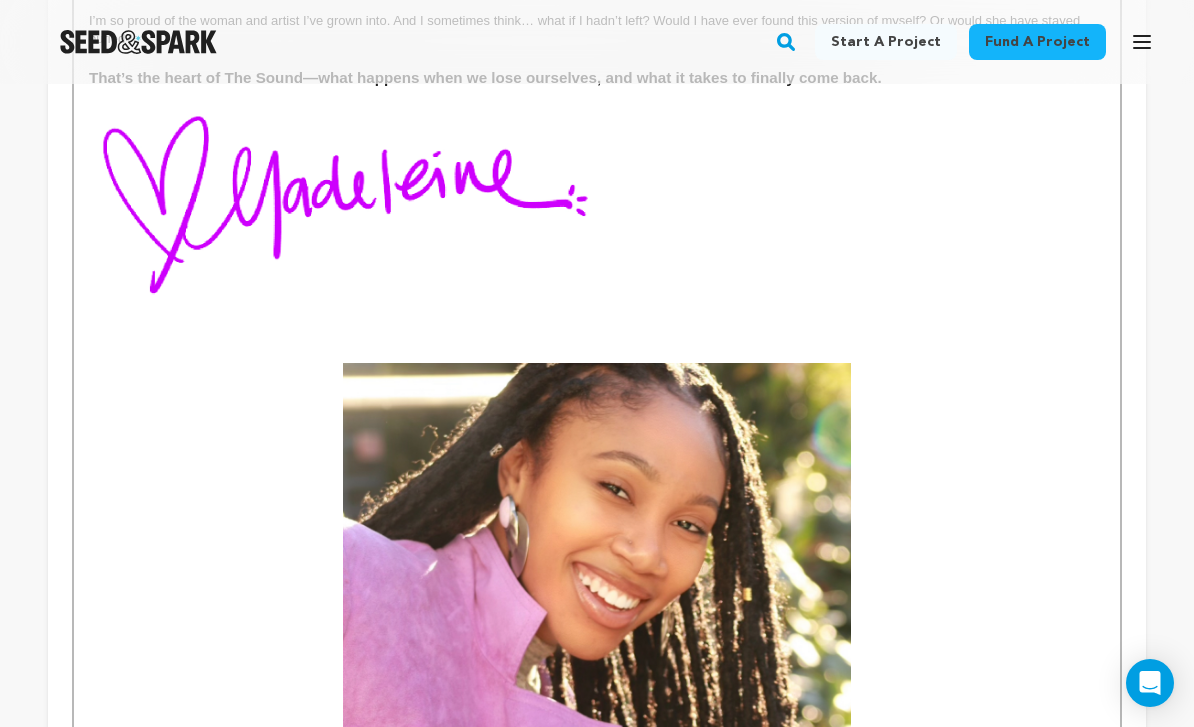 click at bounding box center [597, 316] 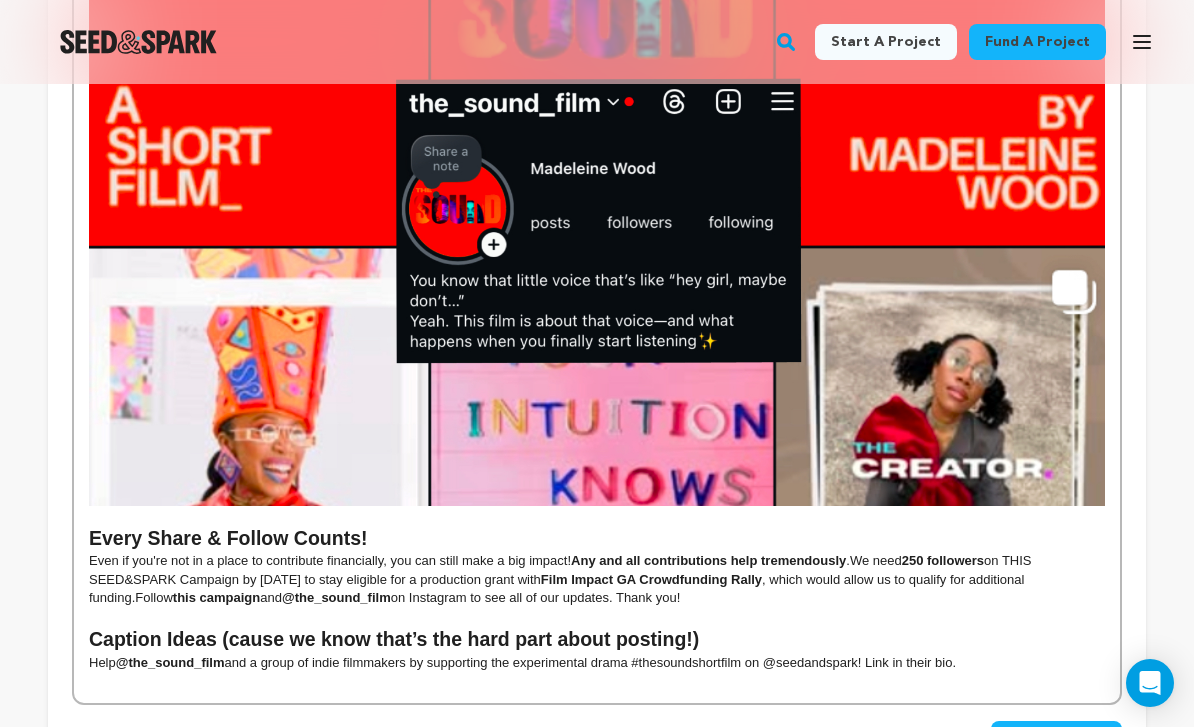 scroll, scrollTop: 7822, scrollLeft: 0, axis: vertical 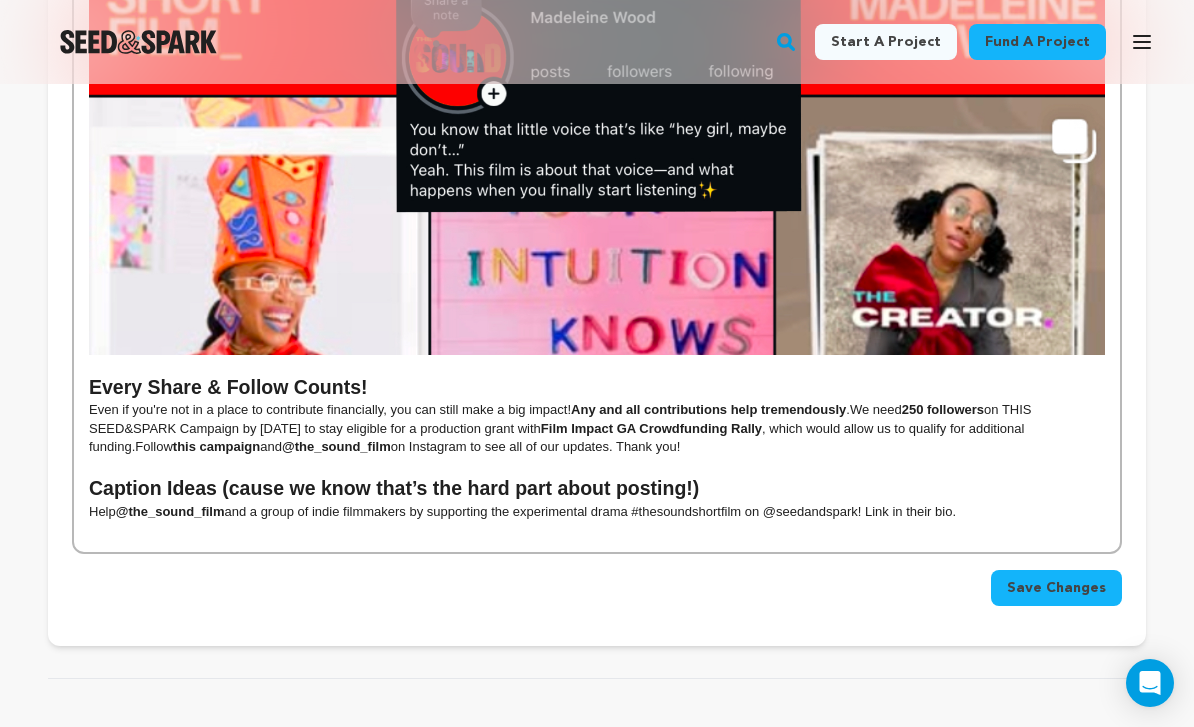 click on "Help  @the_sound_film  and a group of indie filmmakers by supporting the experimental drama #thesoundshortfilm on @seedandspark! Link in their bio." at bounding box center [597, 512] 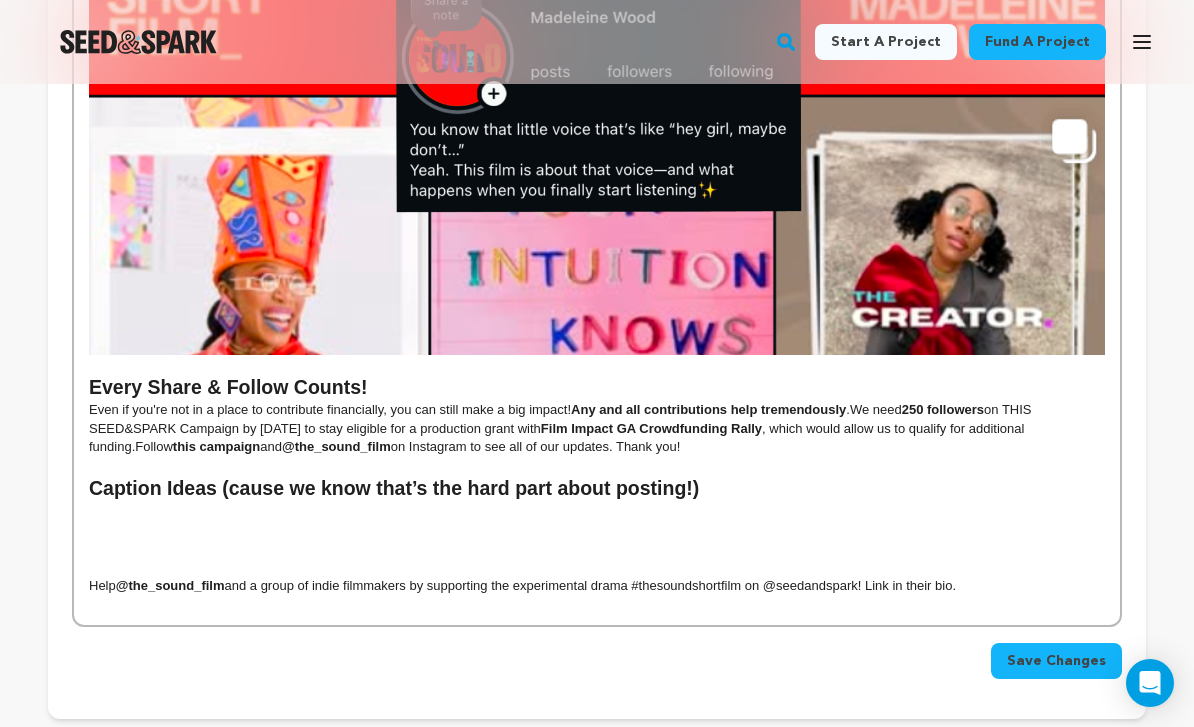 click at bounding box center [597, 549] 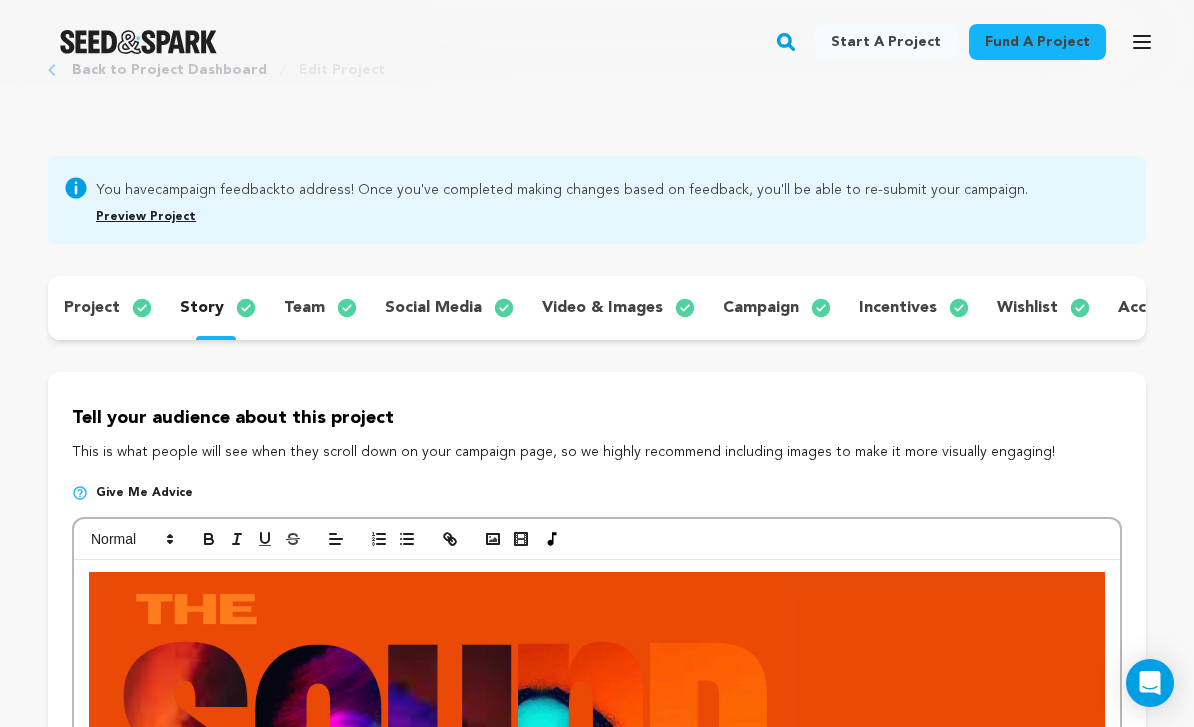 scroll, scrollTop: 79, scrollLeft: 0, axis: vertical 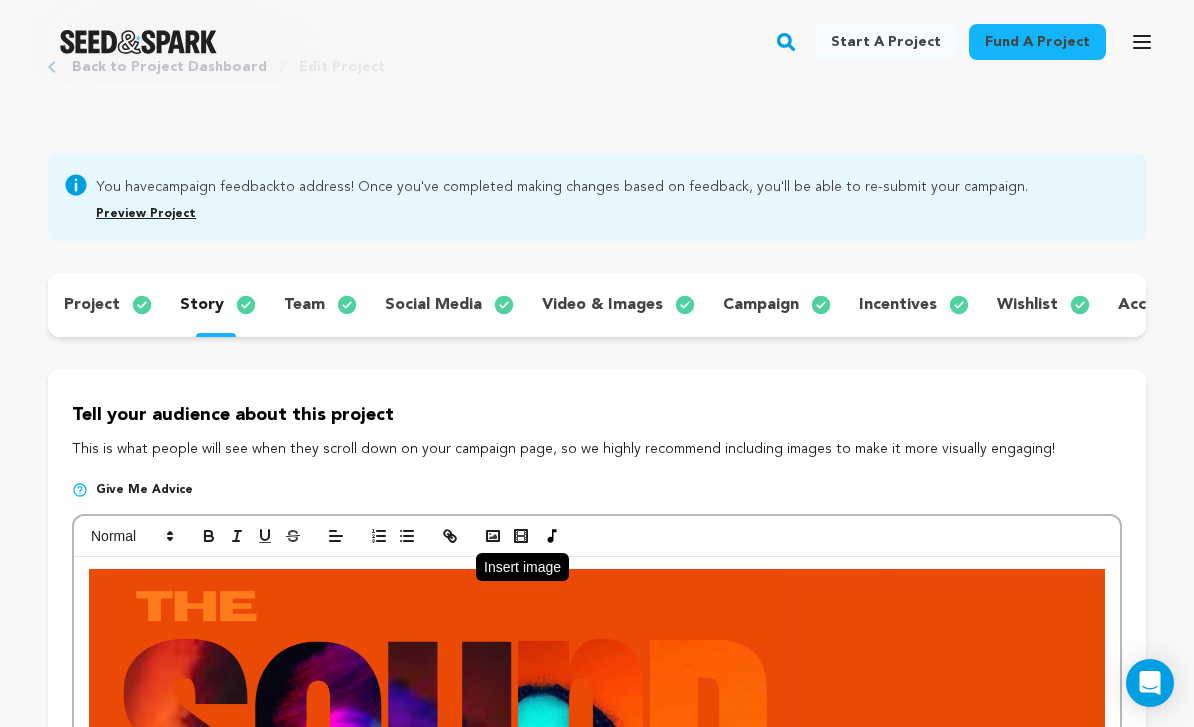 click 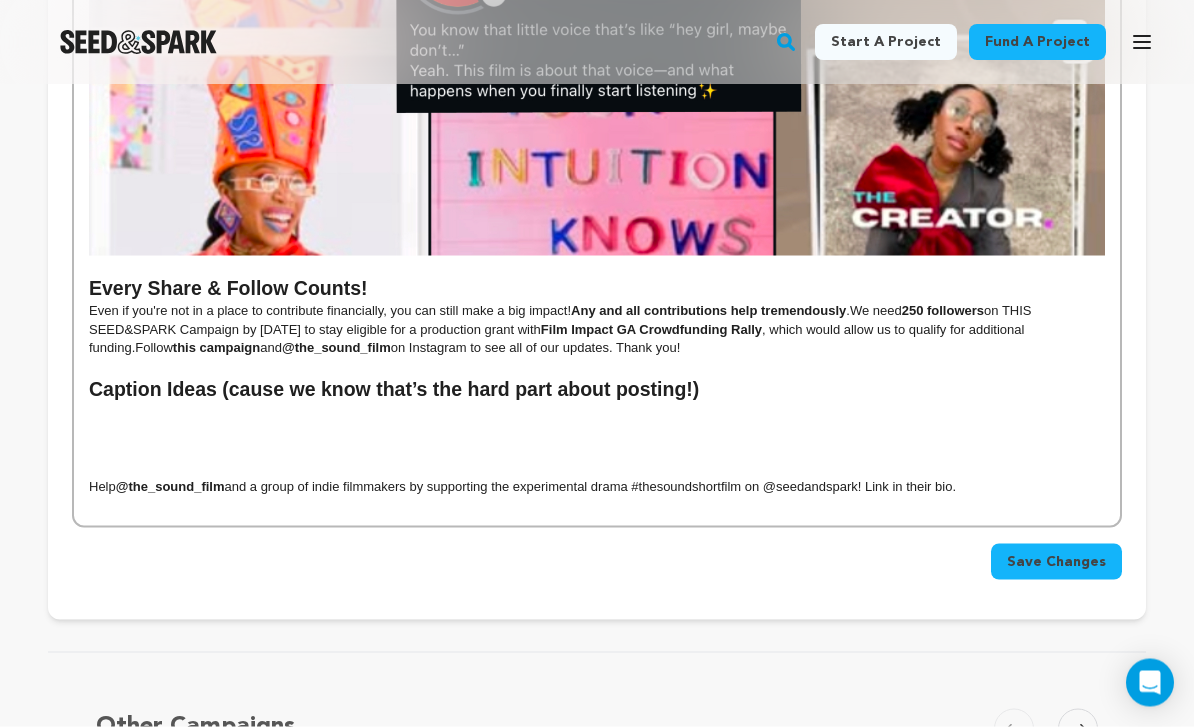 scroll, scrollTop: 7922, scrollLeft: 0, axis: vertical 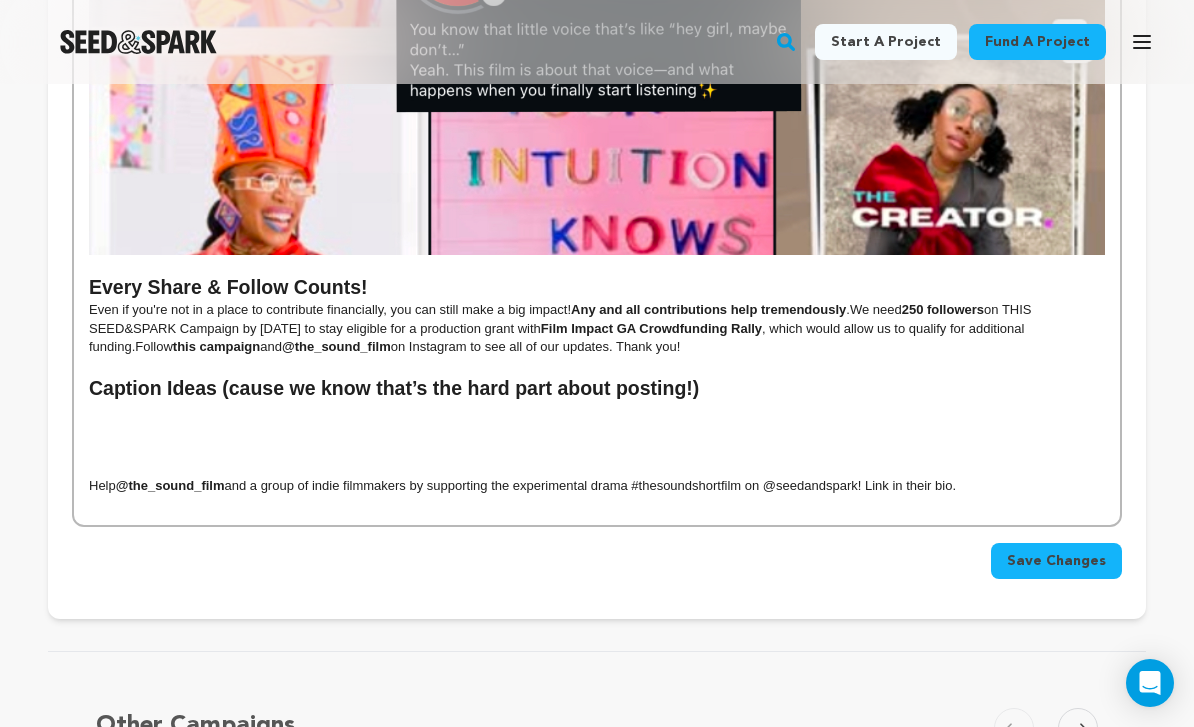 click on "Save Changes" at bounding box center (1056, 561) 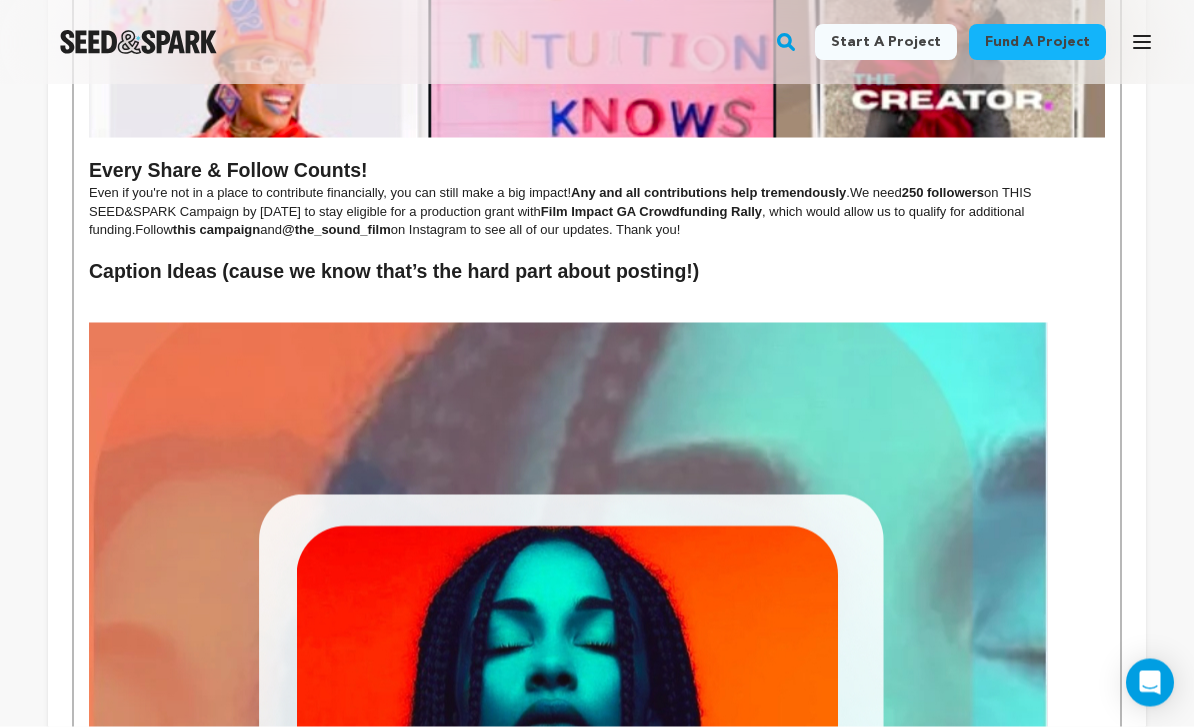 scroll, scrollTop: 8040, scrollLeft: 0, axis: vertical 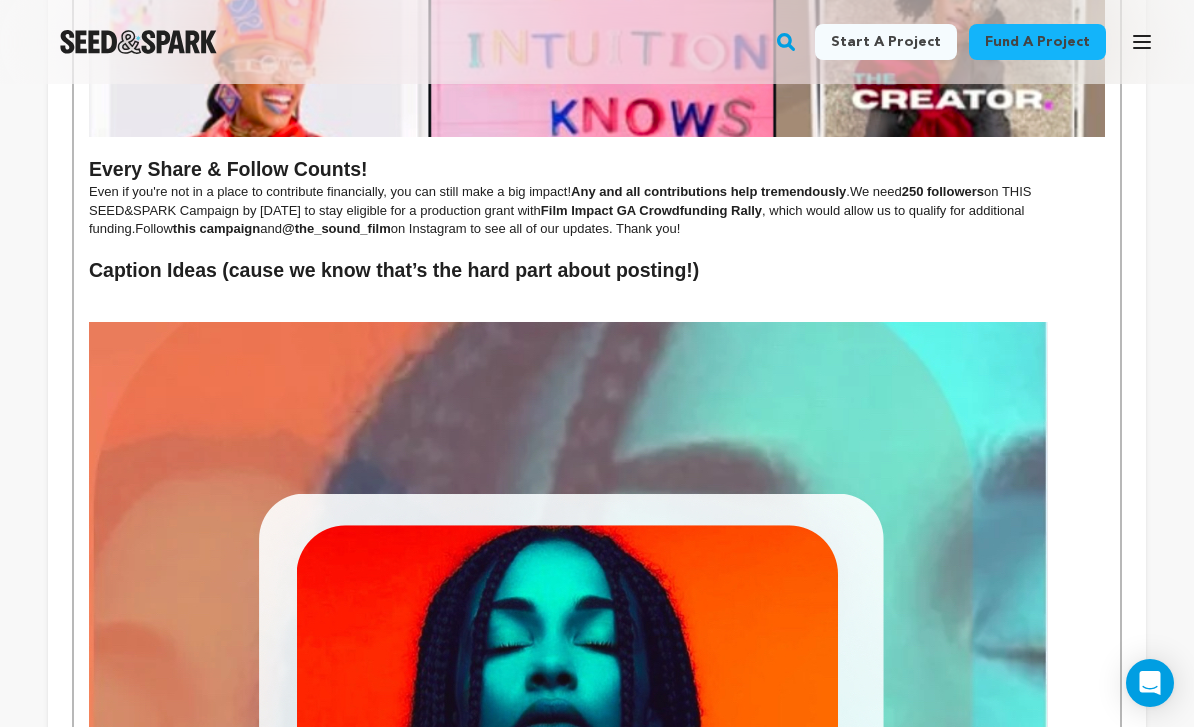 click at bounding box center (568, 919) 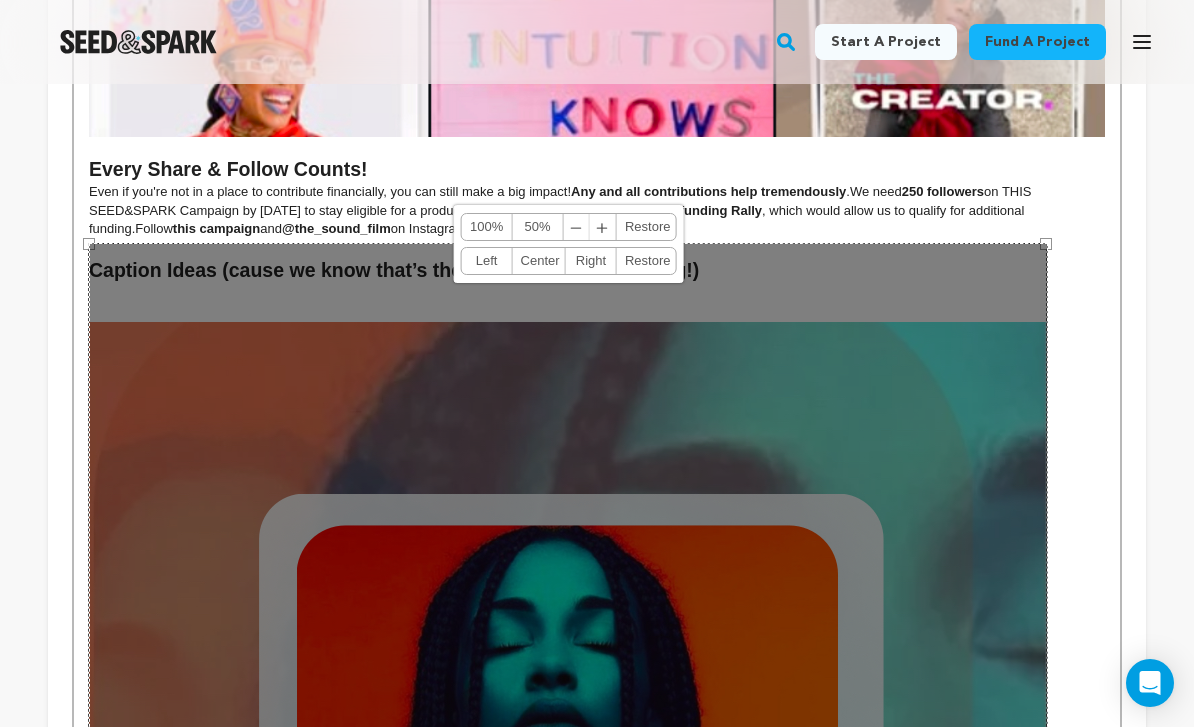 click on "50%" at bounding box center (538, 227) 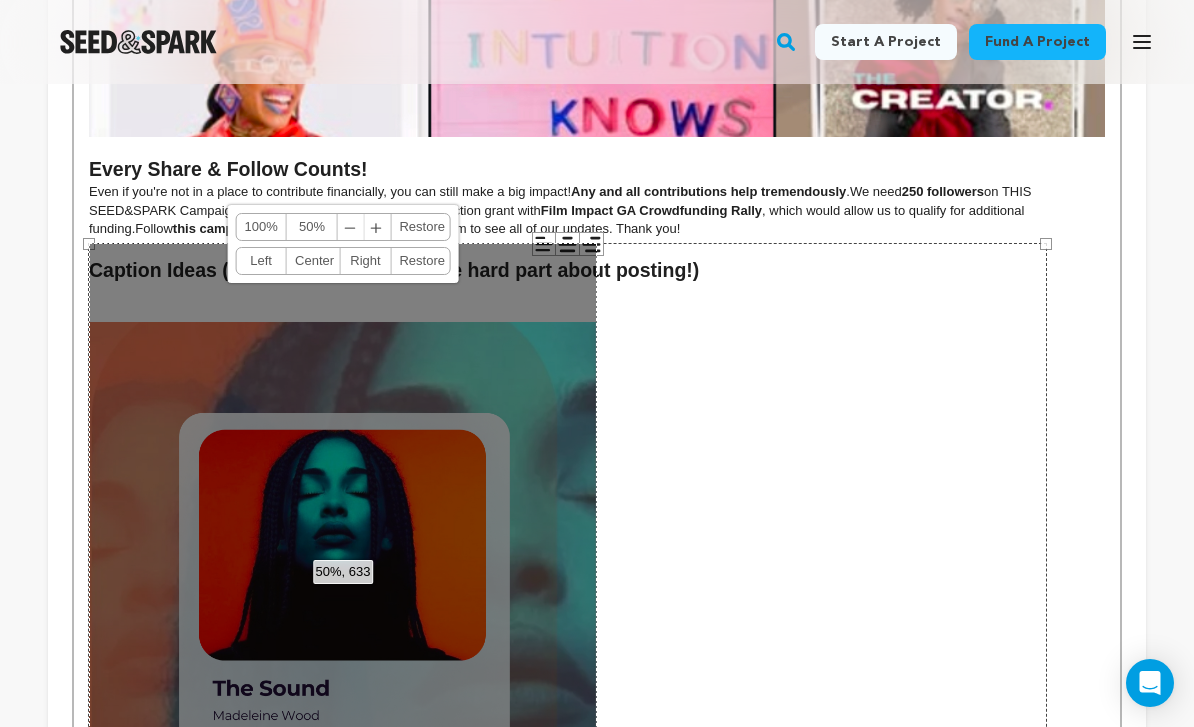 click on "50%, 633
100%
50%
﹣
﹢
[GEOGRAPHIC_DATA]
Left
Center
Right
Restore" at bounding box center [343, 559] 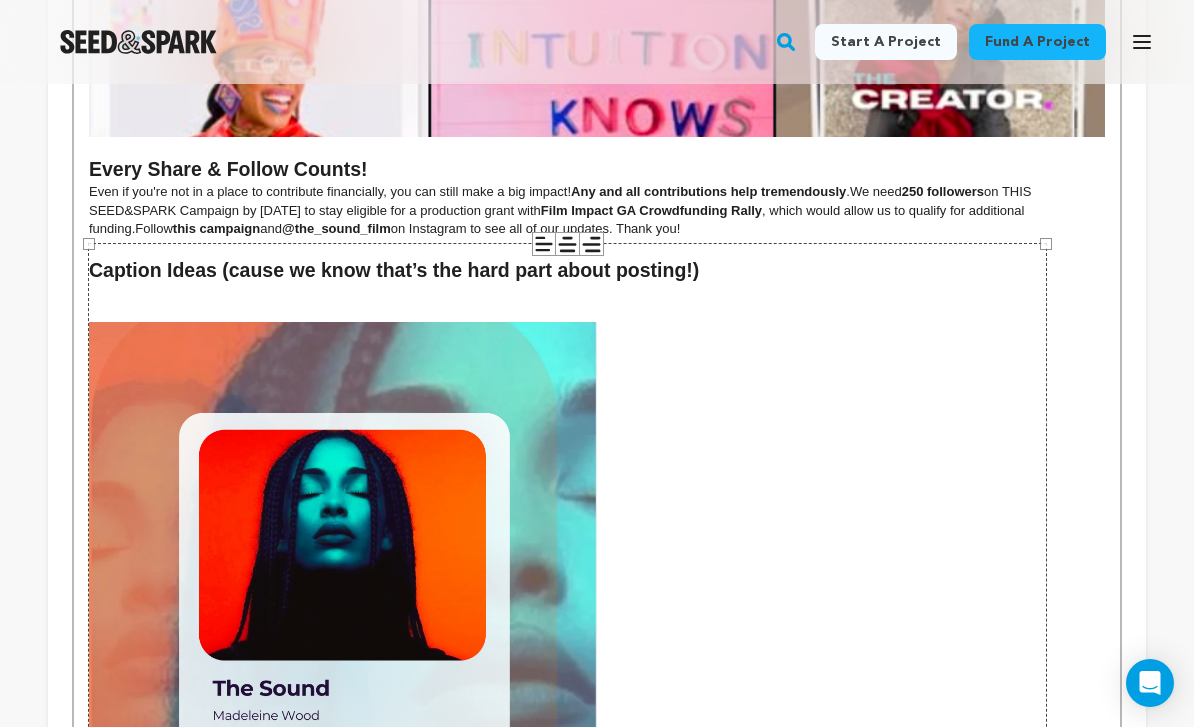 click 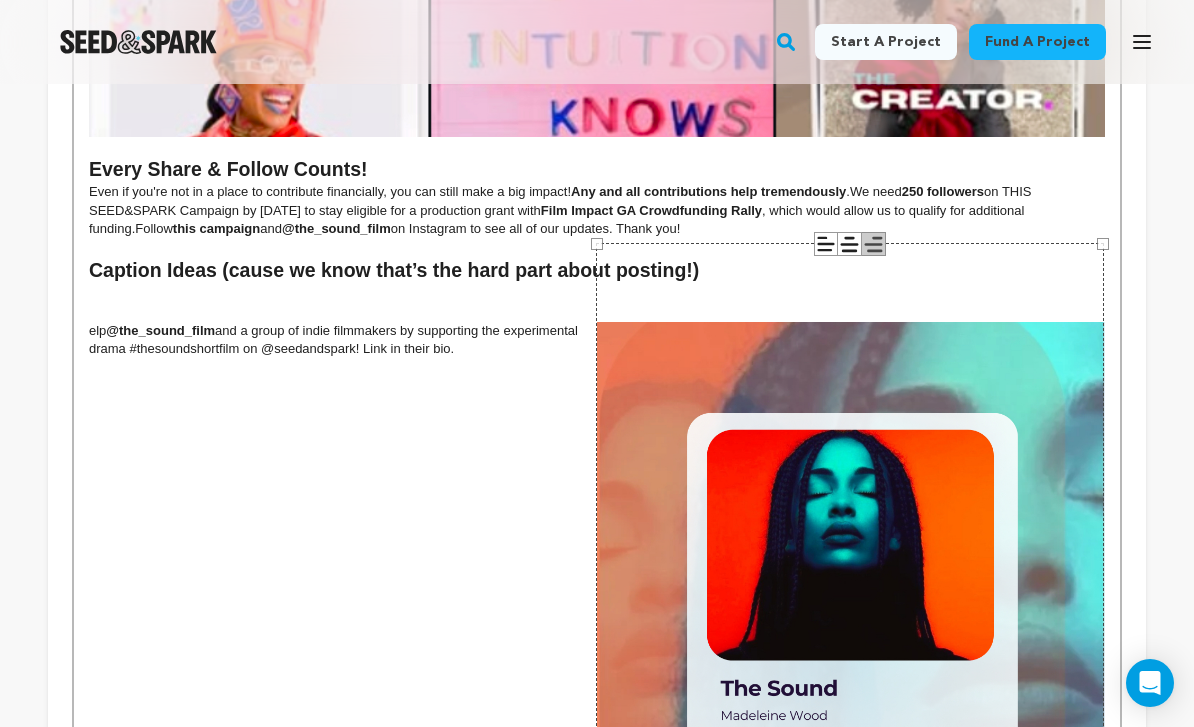 click 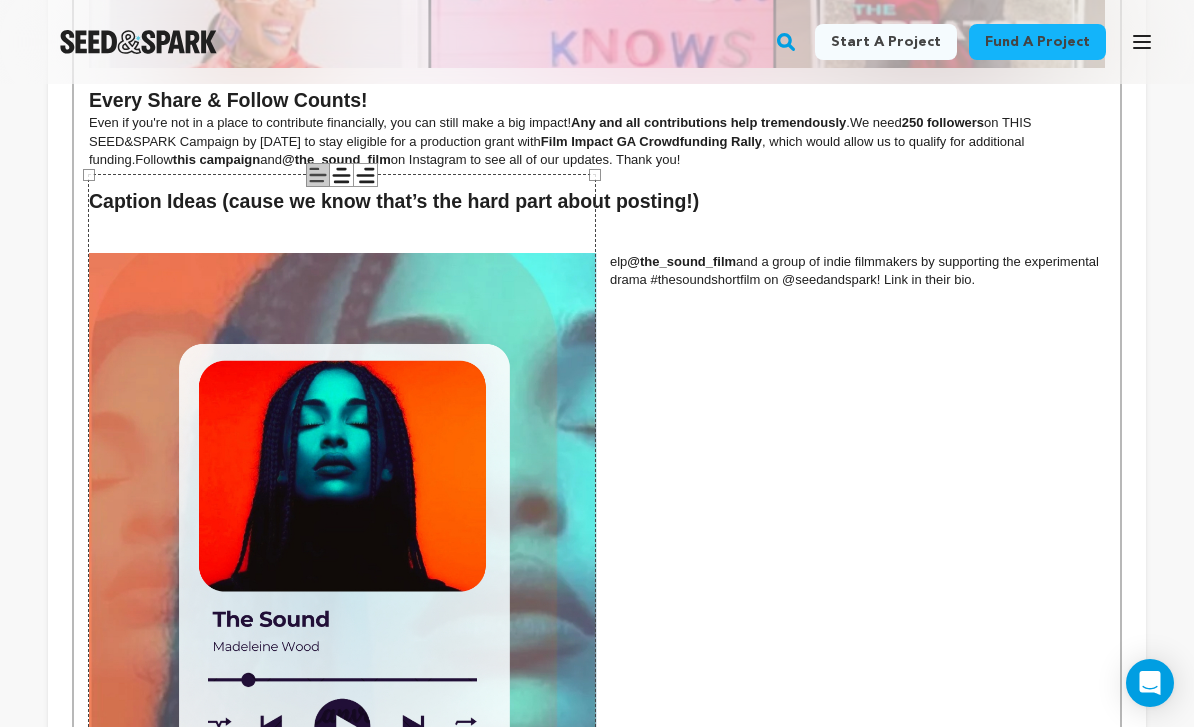 scroll, scrollTop: 8101, scrollLeft: 0, axis: vertical 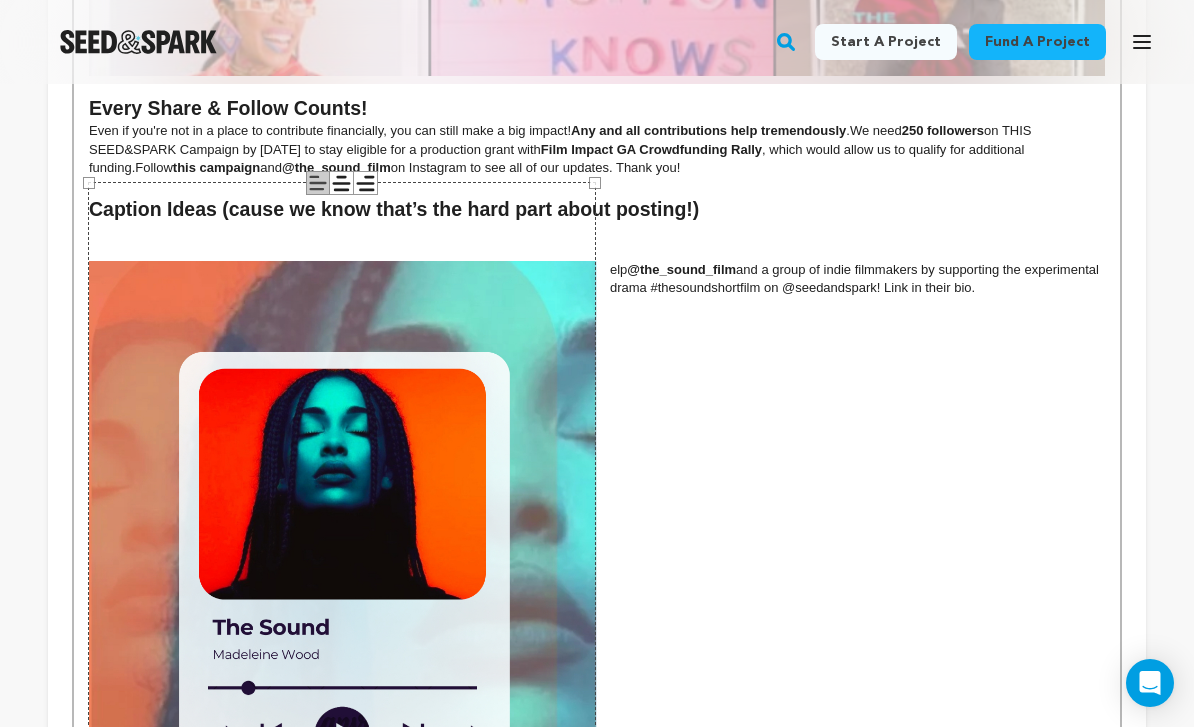 click on "508 × 633" at bounding box center [342, 498] 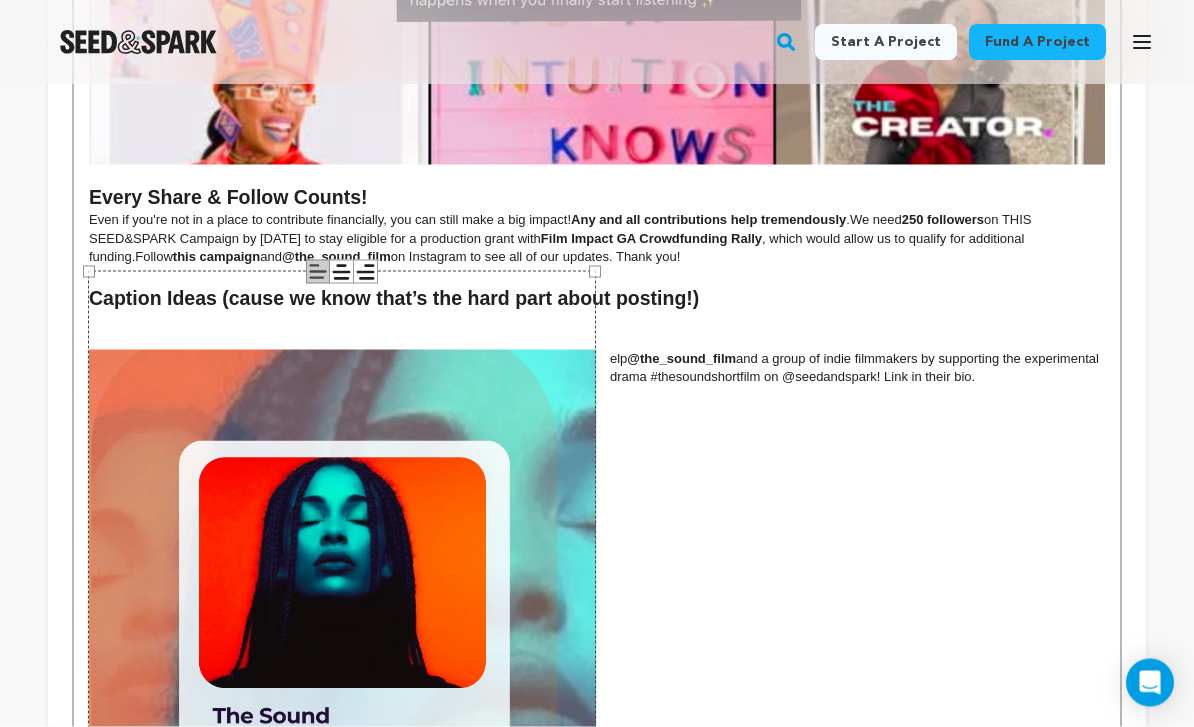 scroll, scrollTop: 8014, scrollLeft: 0, axis: vertical 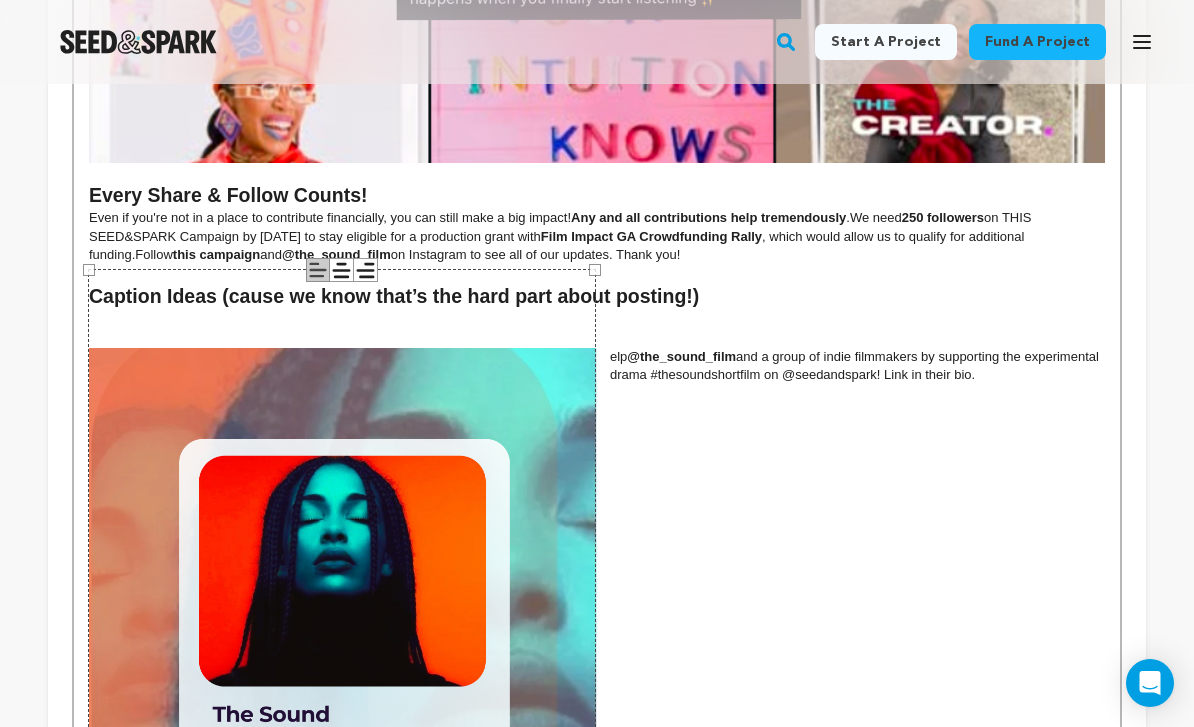 click on "elp  @the_sound_film  and a group of indie filmmakers by supporting the experimental drama #thesoundshortfilm on @seedandspark! Link in their bio." at bounding box center (597, 366) 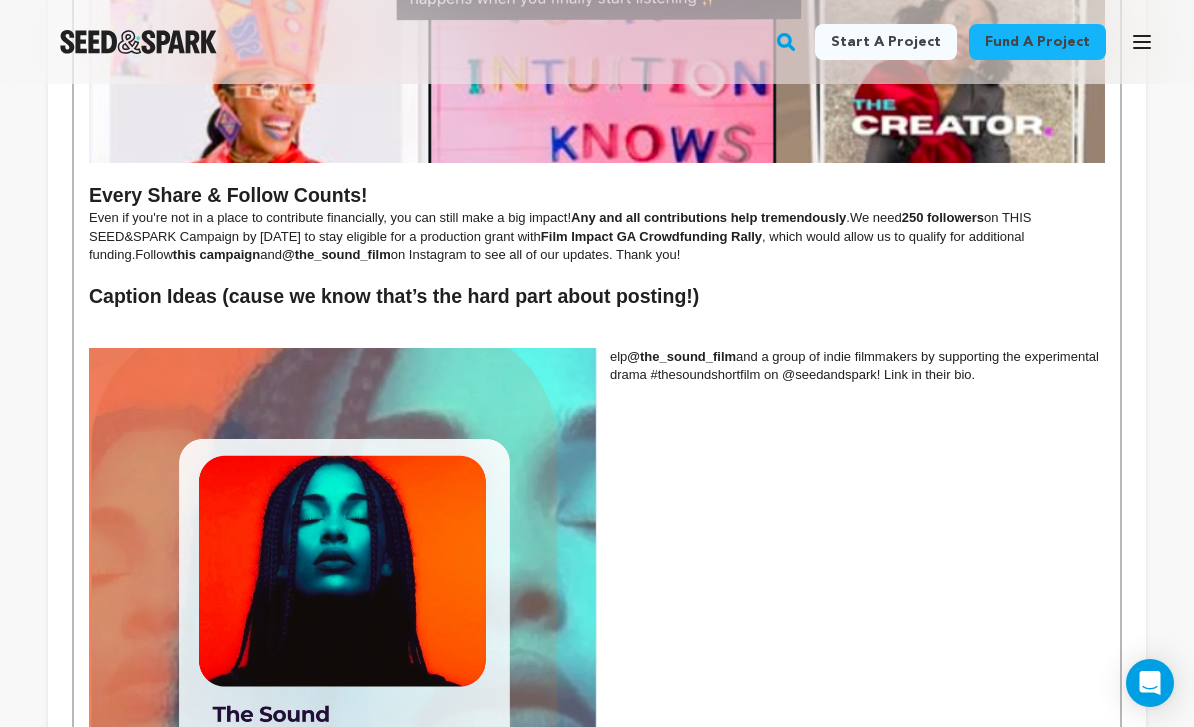 click on "elp  @the_sound_film  and a group of indie filmmakers by supporting the experimental drama #thesoundshortfilm on @seedandspark! Link in their bio." at bounding box center (597, 366) 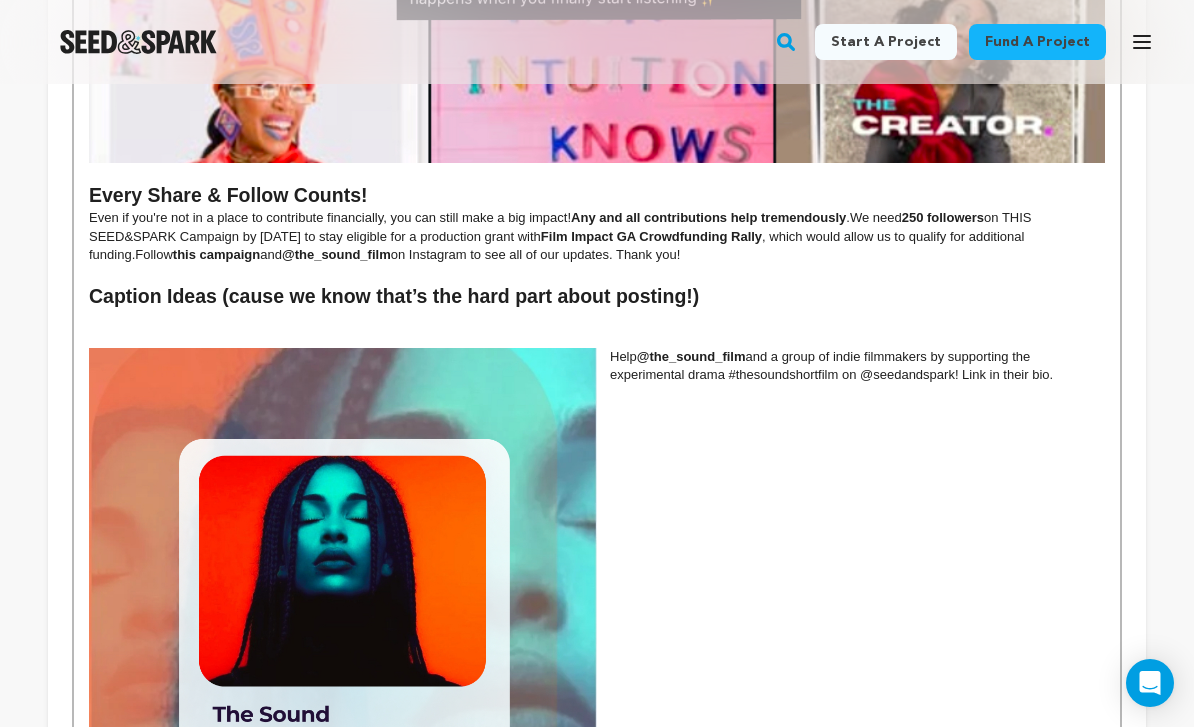 click on "Help  @the_sound_film  and a group of indie filmmakers by supporting the experimental drama #thesoundshortfilm on @seedandspark! Link in their bio." at bounding box center (597, 366) 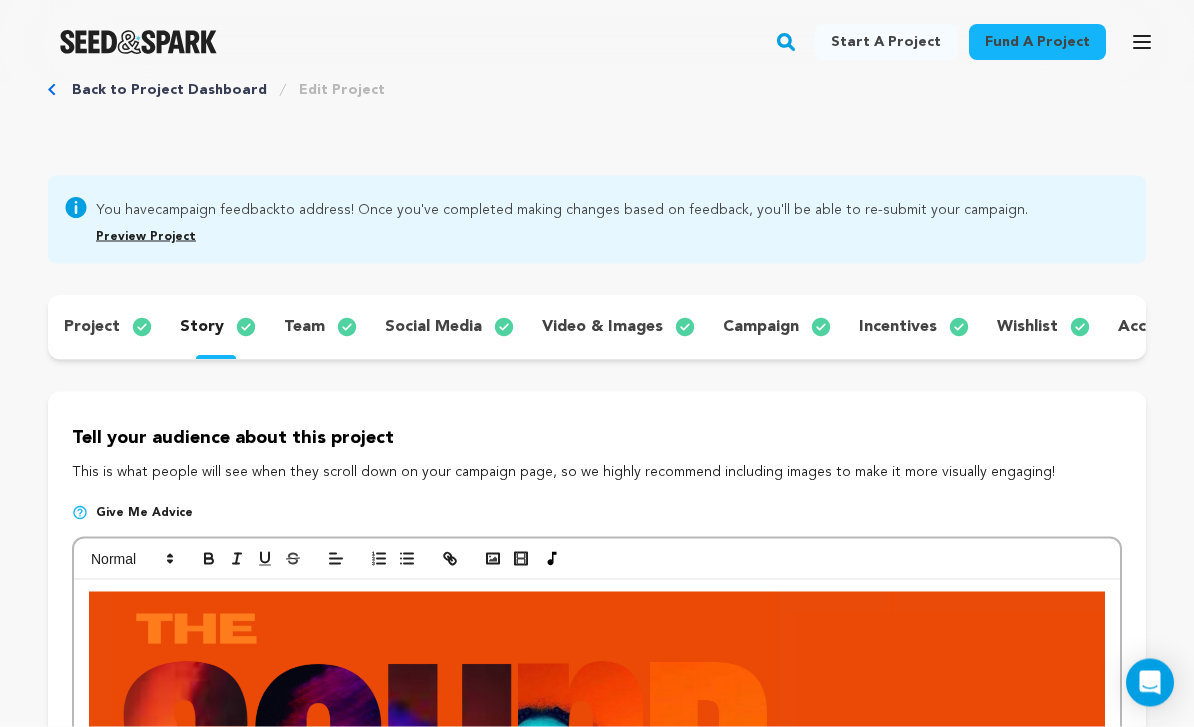 scroll, scrollTop: 0, scrollLeft: 0, axis: both 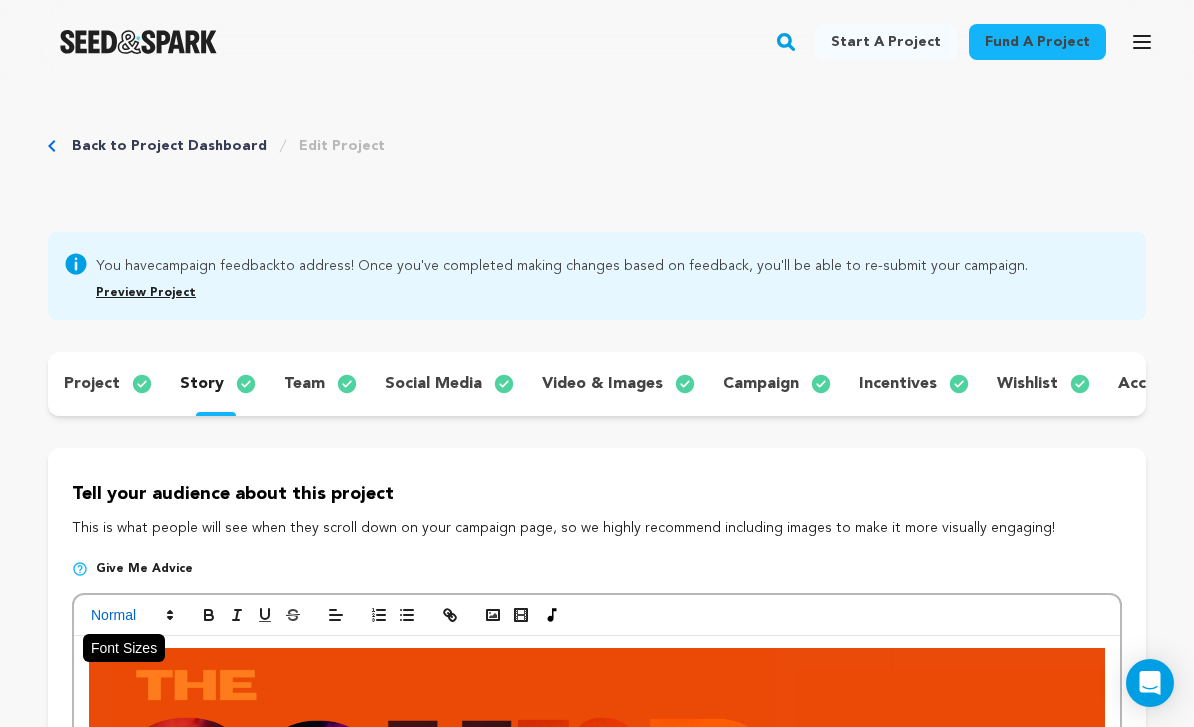 click at bounding box center [131, 615] 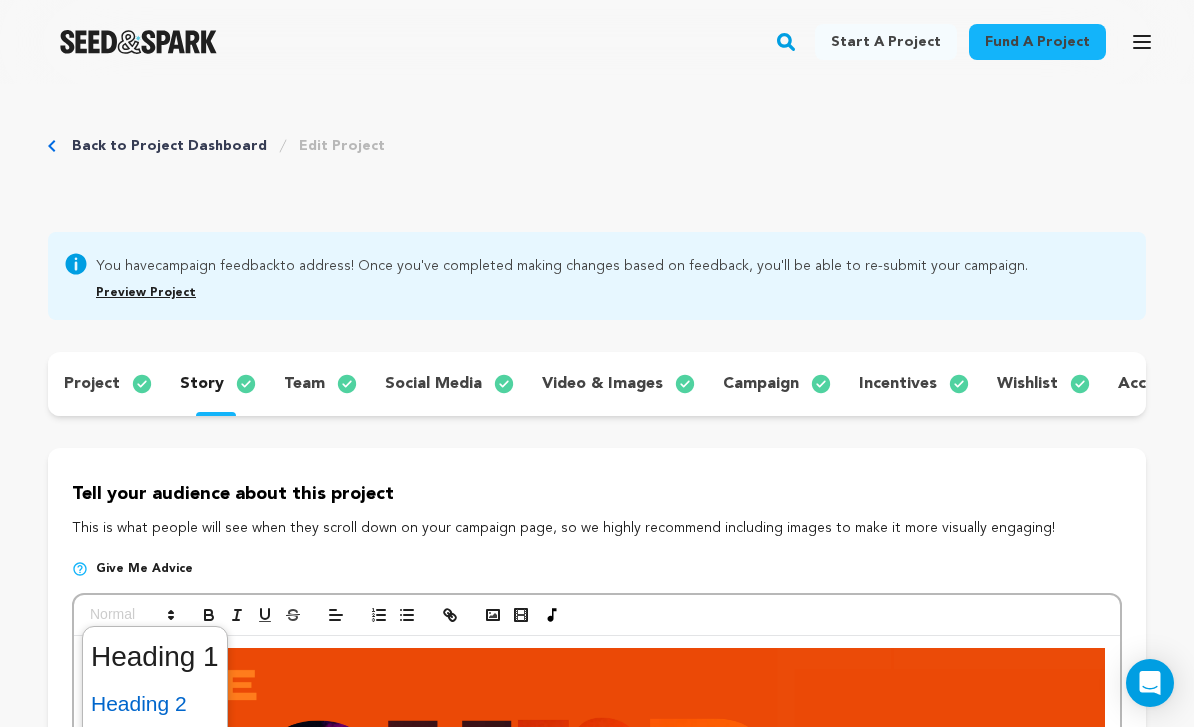 click at bounding box center (155, 704) 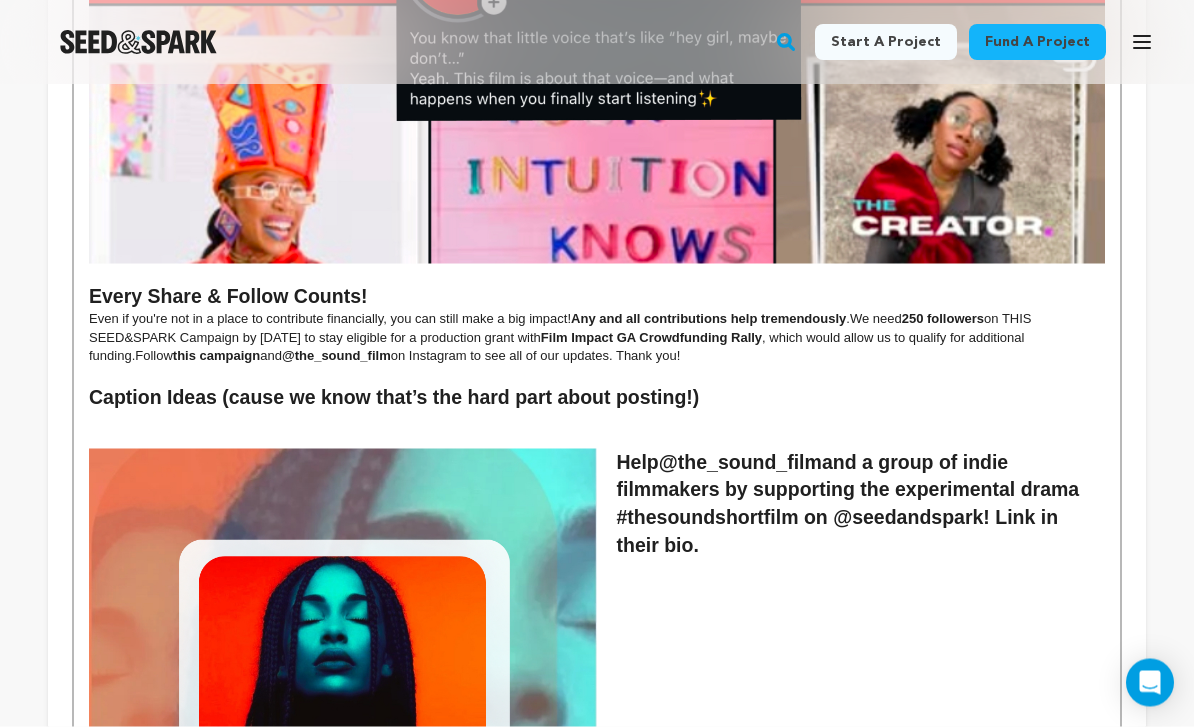 scroll, scrollTop: 7986, scrollLeft: 0, axis: vertical 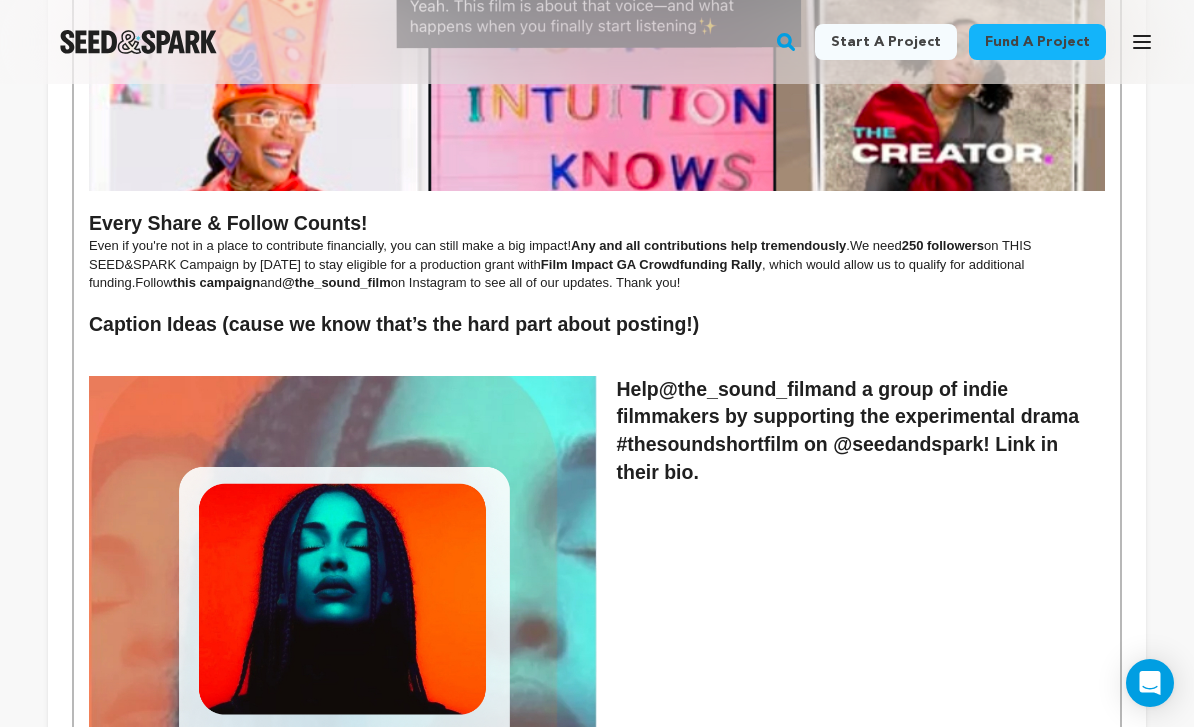 click on "The Story The SOUND  is  an experimental short film about a woman on the edge of  creative and personal awakening .  After ten years in a loving but stifling relationship,  [PERSON_NAME] —a talented but creatively blocked designer—begins to hear a  mysterious inner sound  that disrupts her carefully-constructed life. Trapped in routine and out of sync with her partner, she finds herself  drifting further from her voice and vision . As the sound grows louder, it pulls her into a vivid,  transformative journey.  [PERSON_NAME] must reckon with who she’s become in her partner’s shadow—and rediscover the creative force she was always meant to be.  Told through  shifting speeds  of fast-forward and slow motion, the film mirrors the  emotional and energetic disconnect  between the couple. [PERSON_NAME] moves in  fast-forward —always thinking ahead, building, executing—while [PERSON_NAME] exists in  slow motion , grounded in feeling and searching for meaning. To him, she lags behind; full of potential, but not yet where she  could" at bounding box center (597, -3155) 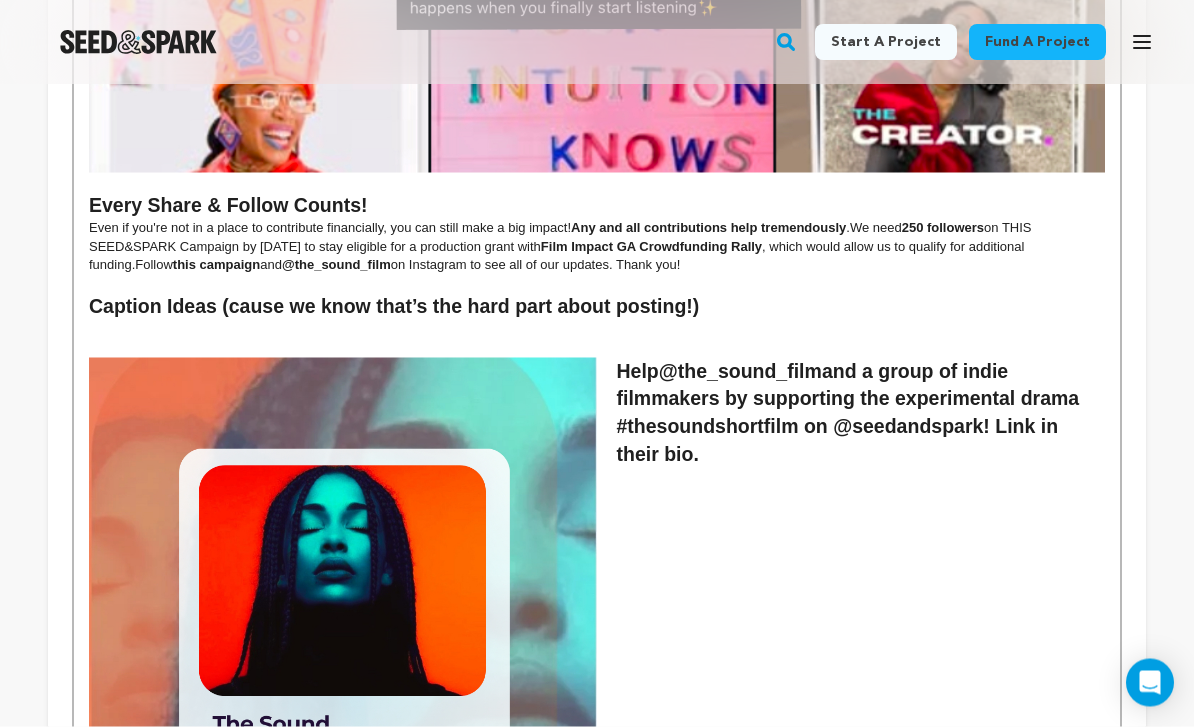 scroll, scrollTop: 7980, scrollLeft: 0, axis: vertical 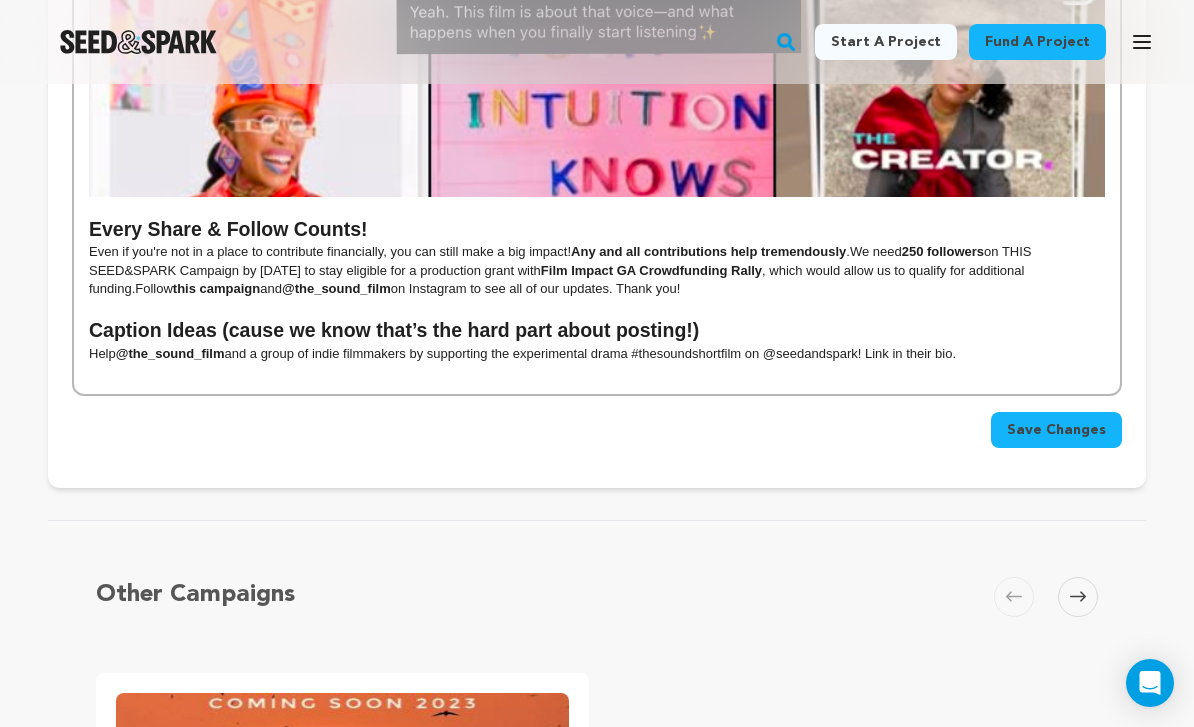 click on "Save Changes" at bounding box center (1056, 430) 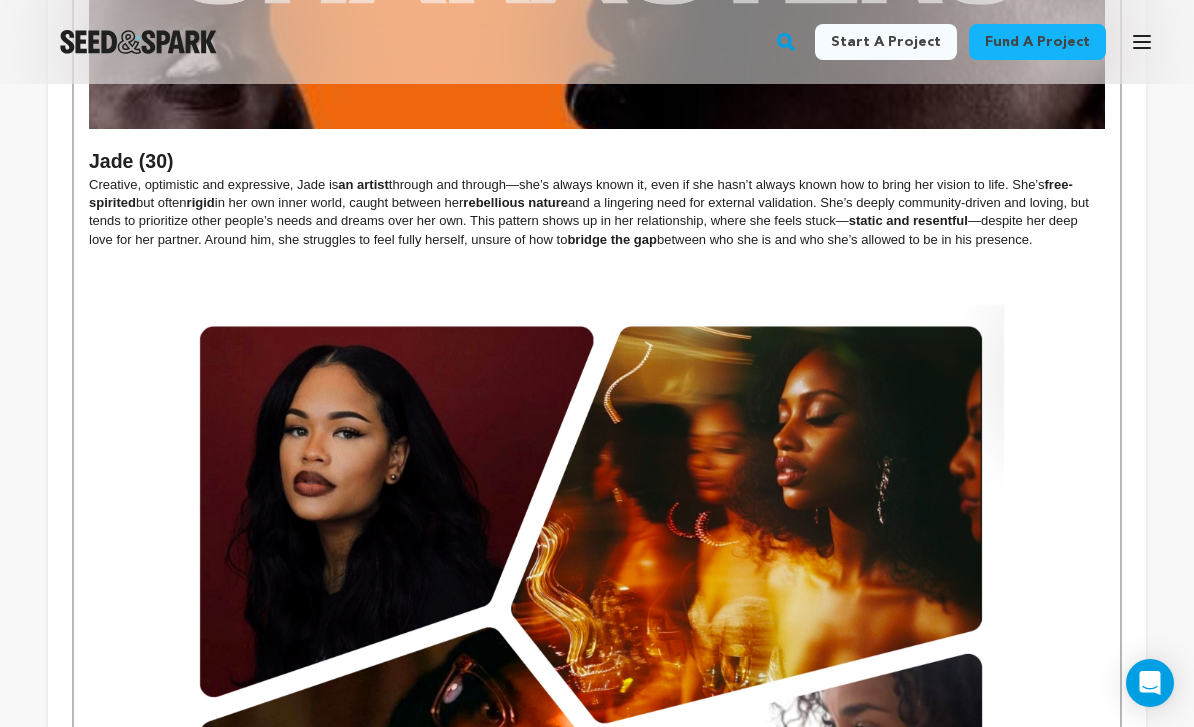 scroll, scrollTop: 1628, scrollLeft: 0, axis: vertical 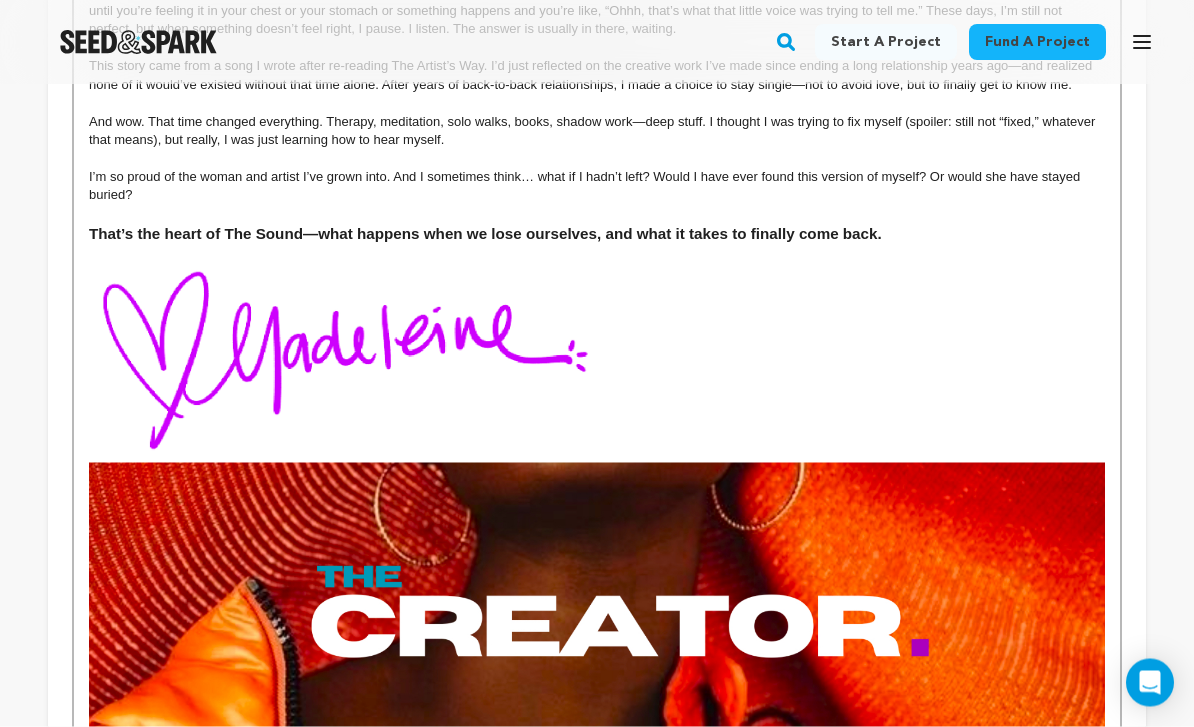 click at bounding box center (597, 363) 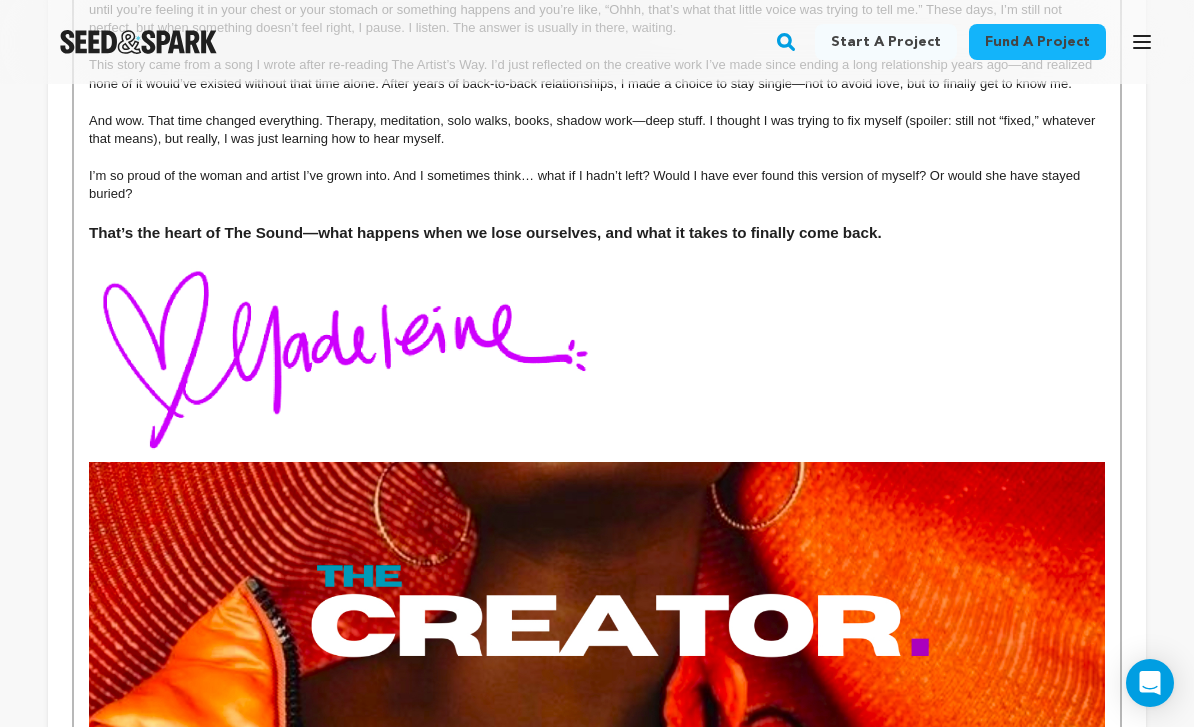 click at bounding box center (597, 253) 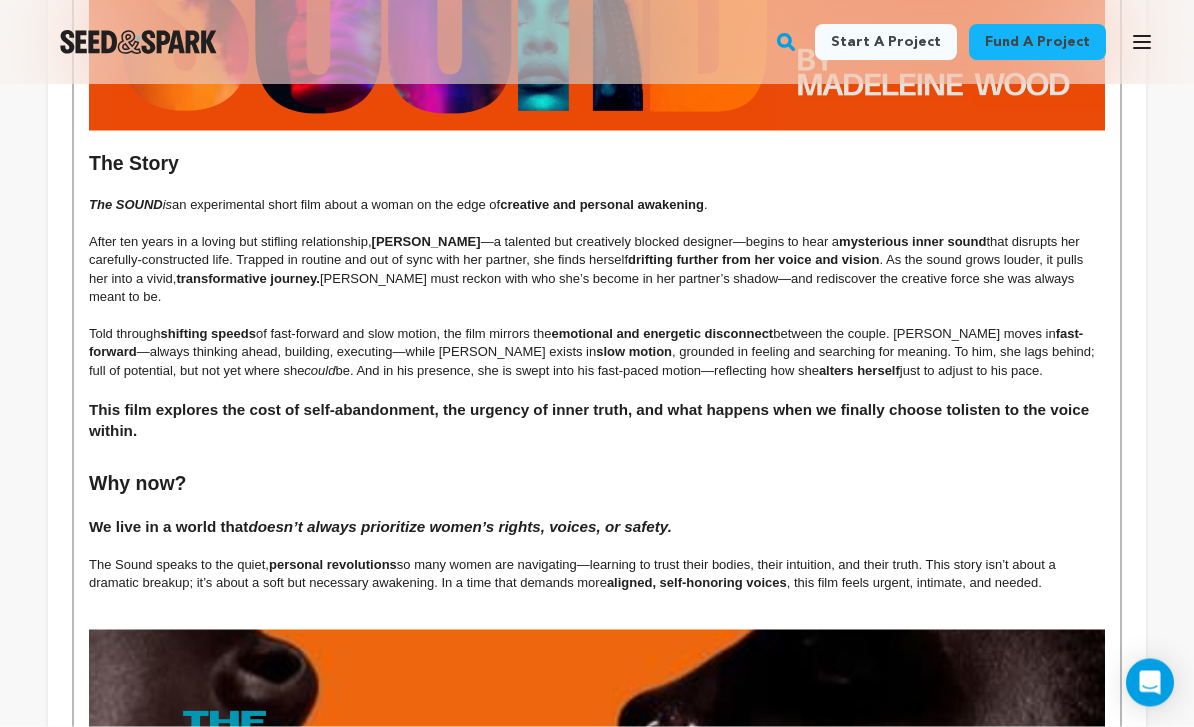 scroll, scrollTop: 0, scrollLeft: 0, axis: both 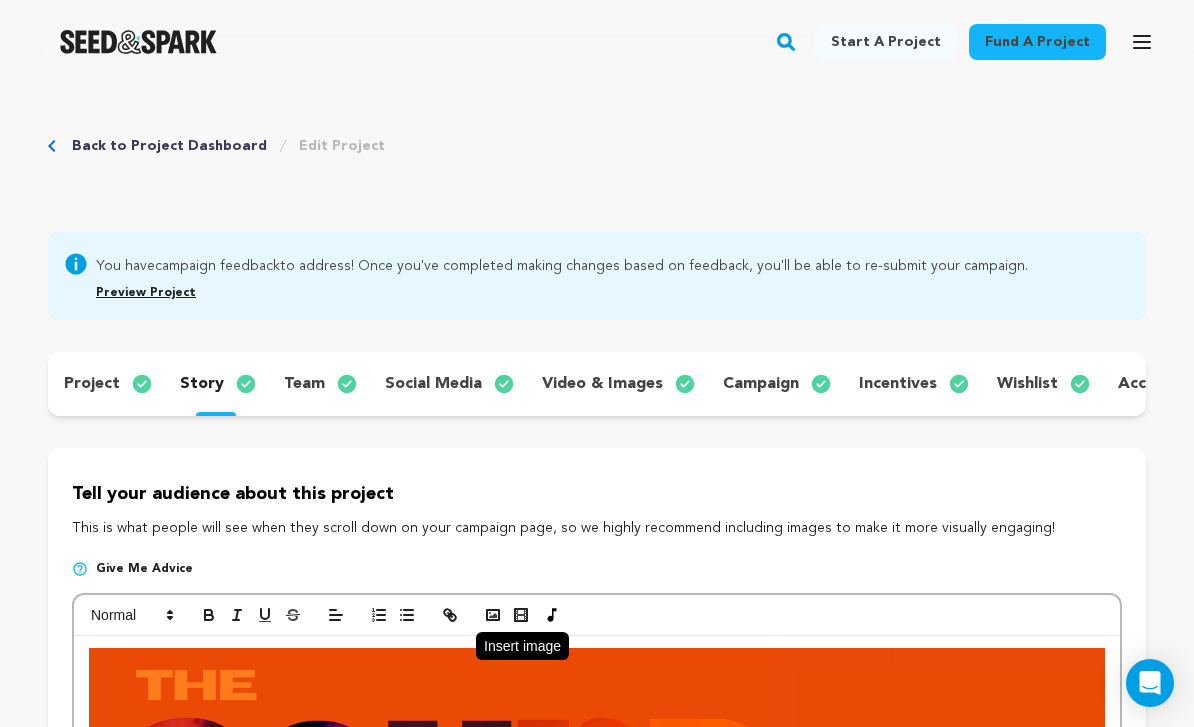 click 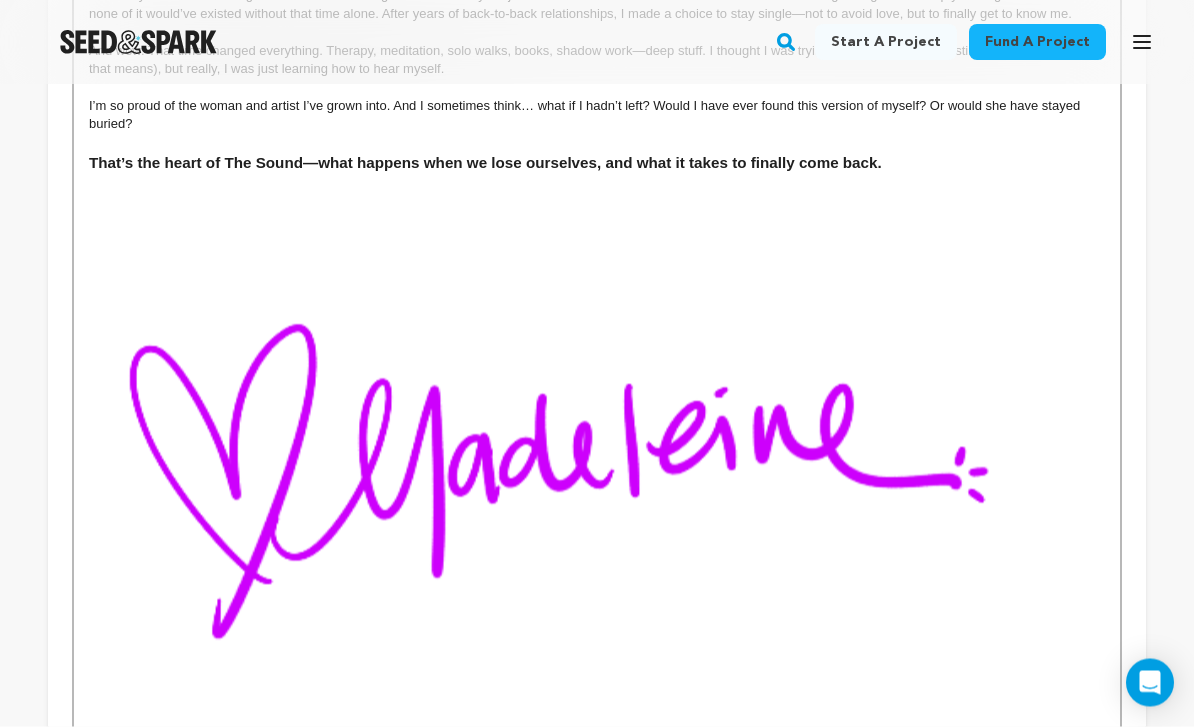 scroll, scrollTop: 4608, scrollLeft: 0, axis: vertical 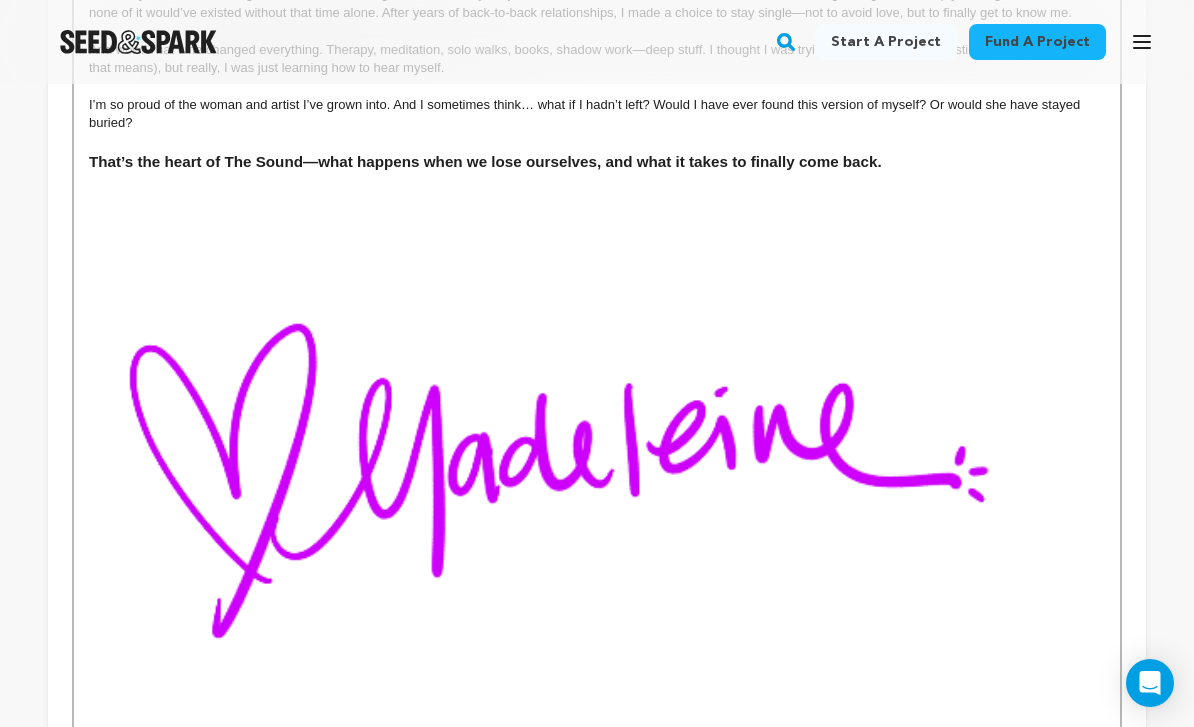 click at bounding box center [569, 461] 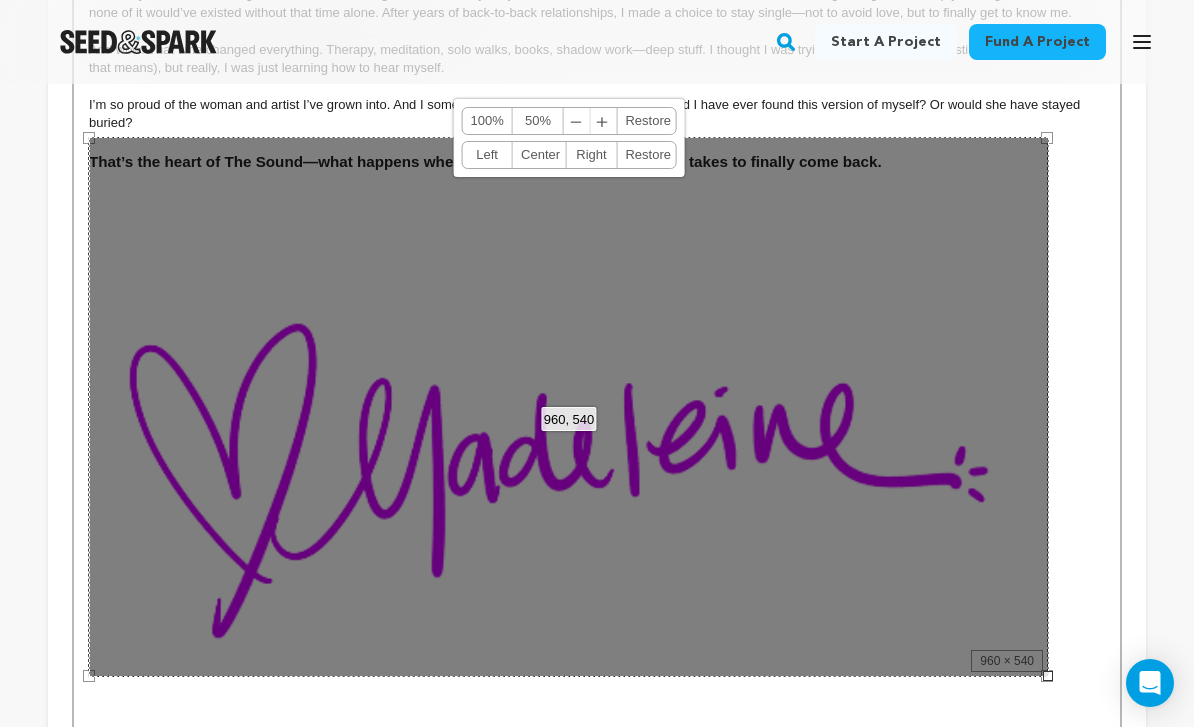 click on "50%" at bounding box center (538, 121) 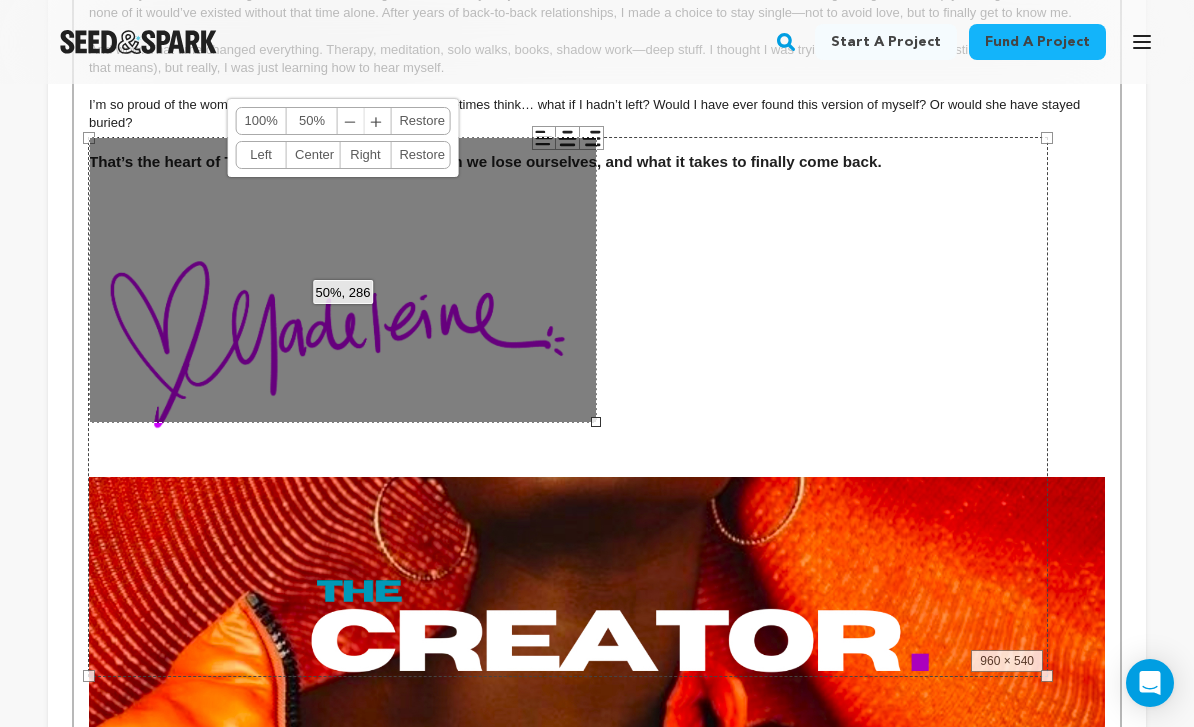 click at bounding box center [597, 182] 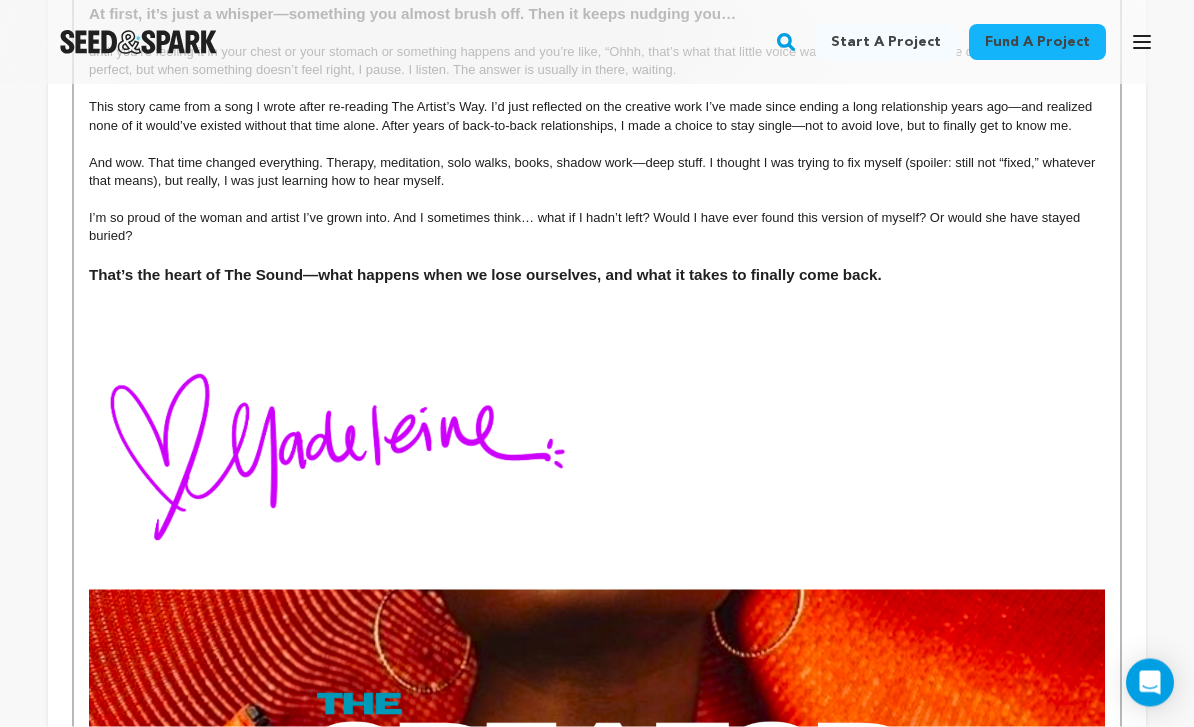 scroll, scrollTop: 4496, scrollLeft: 0, axis: vertical 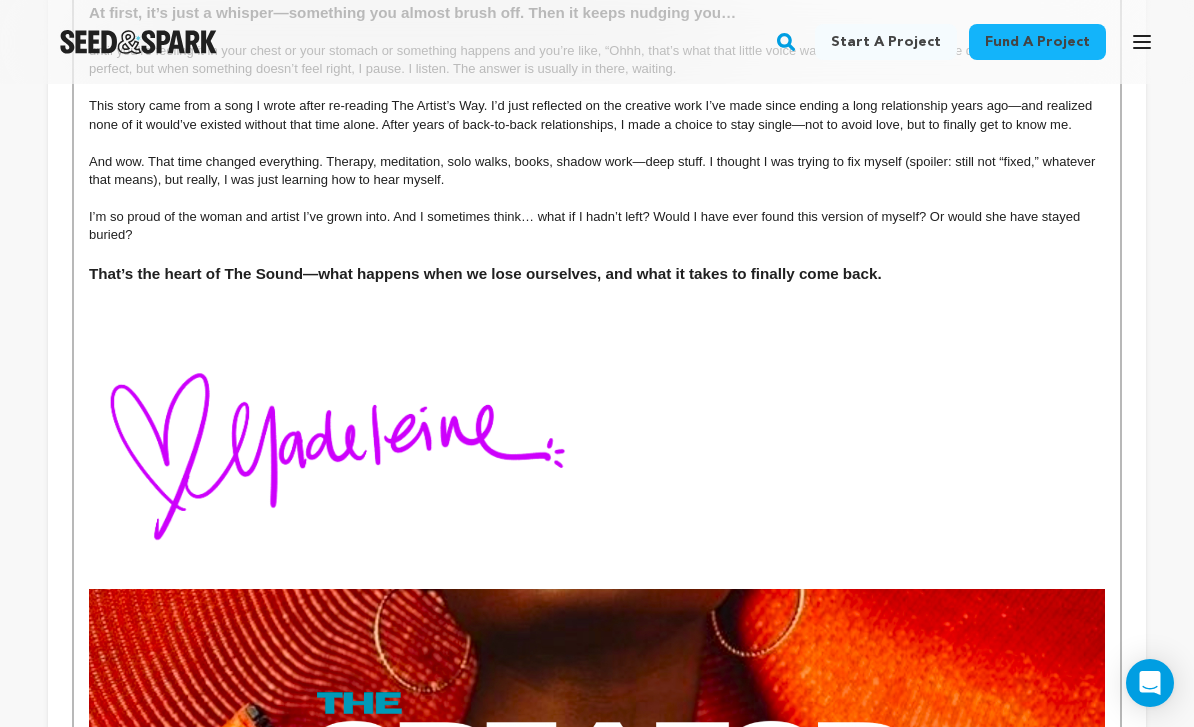 click at bounding box center (343, 446) 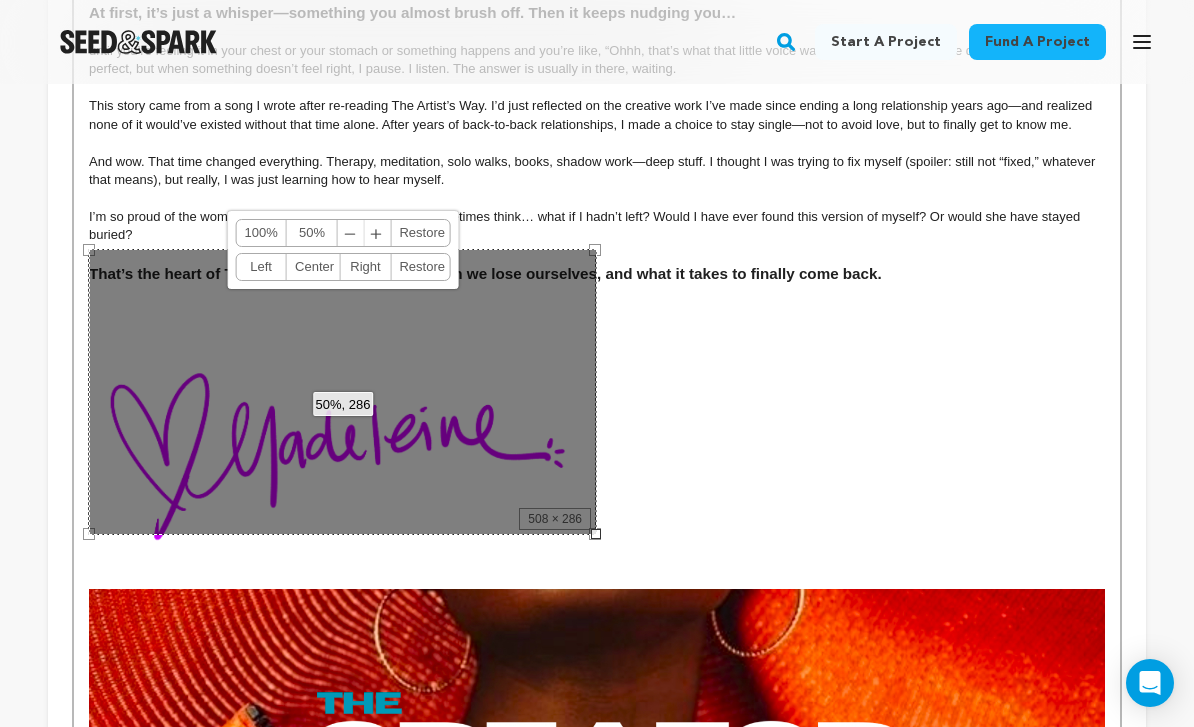 click at bounding box center [597, 446] 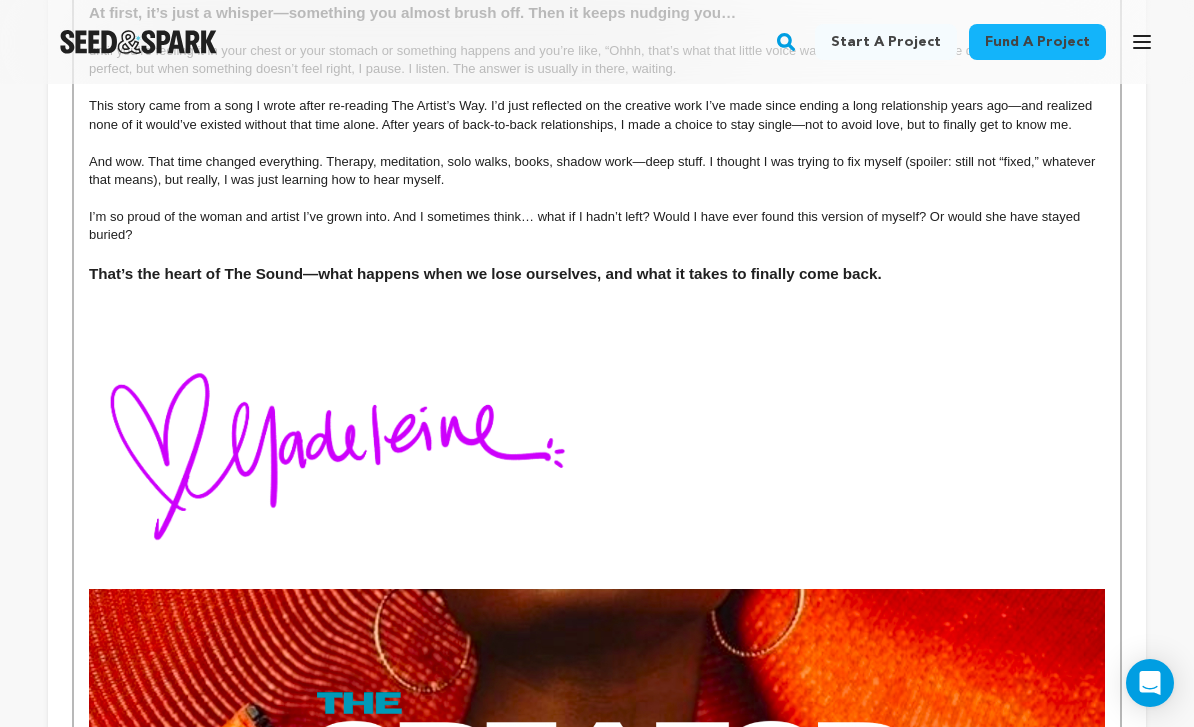 click at bounding box center [597, 294] 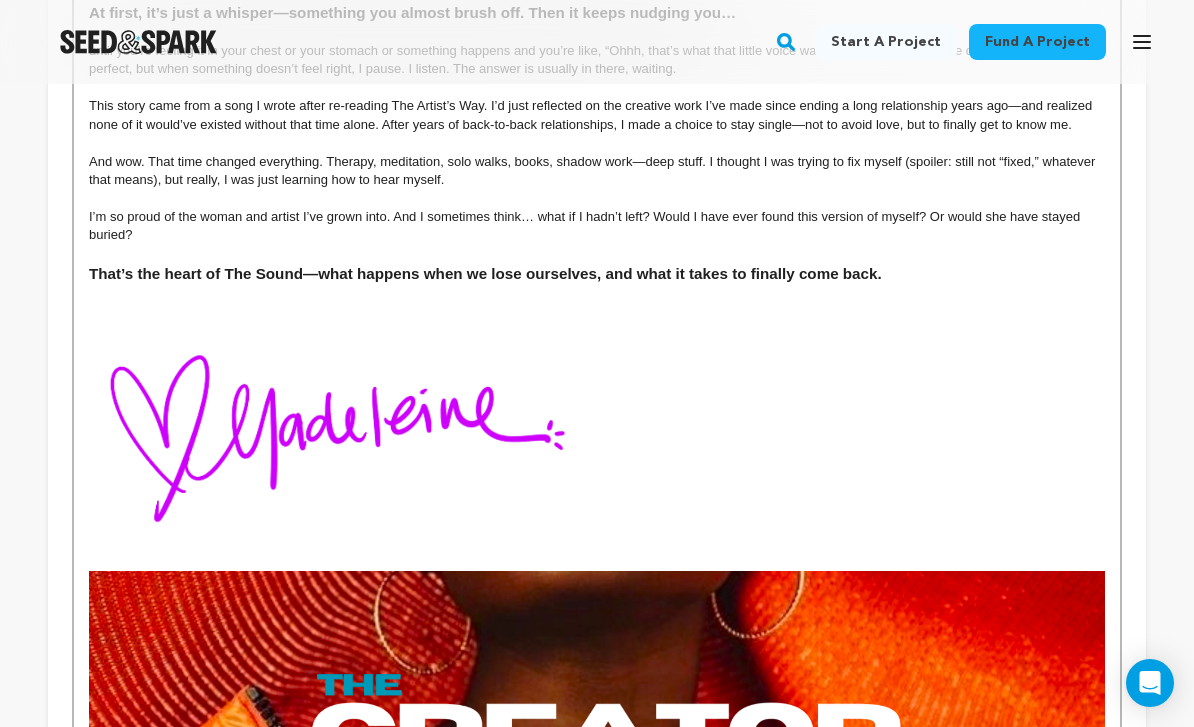 click at bounding box center [343, 428] 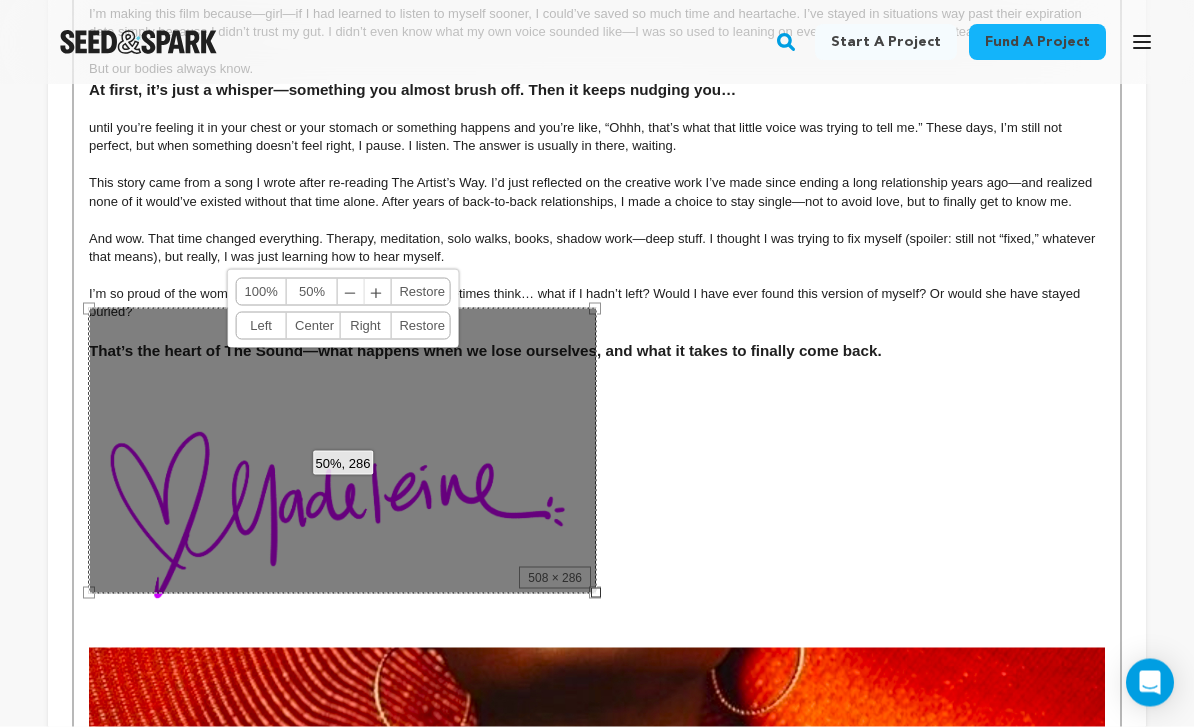 scroll, scrollTop: 4404, scrollLeft: 0, axis: vertical 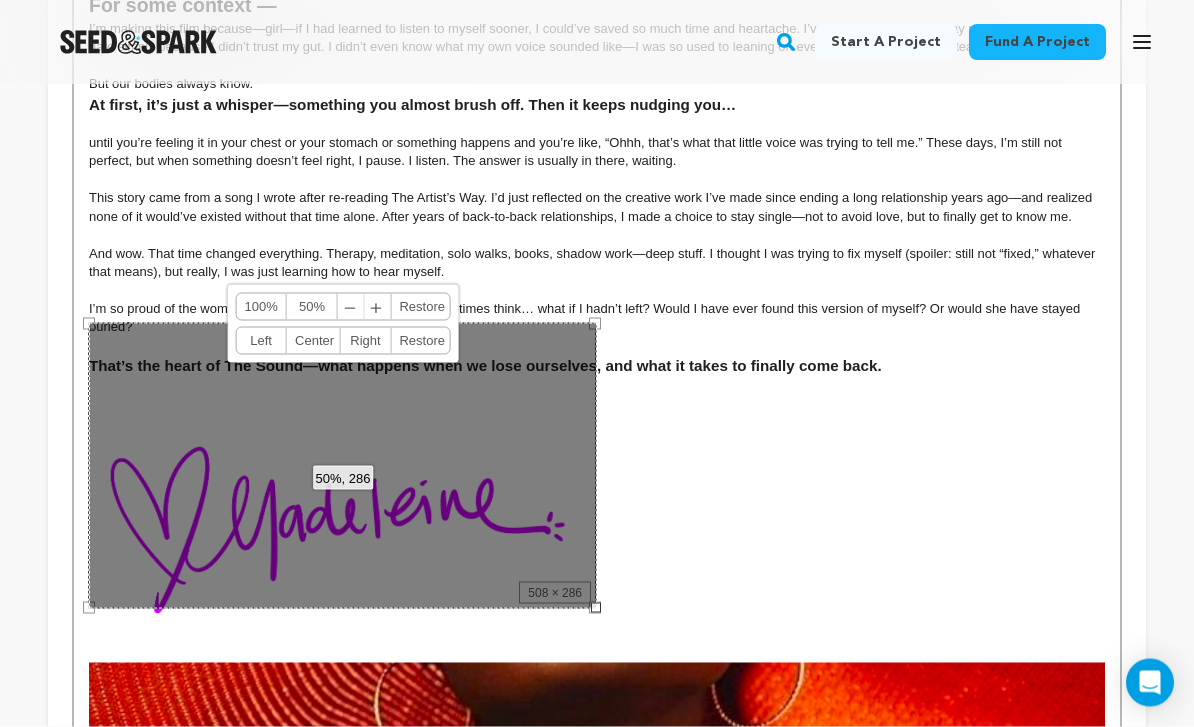 click at bounding box center [597, 520] 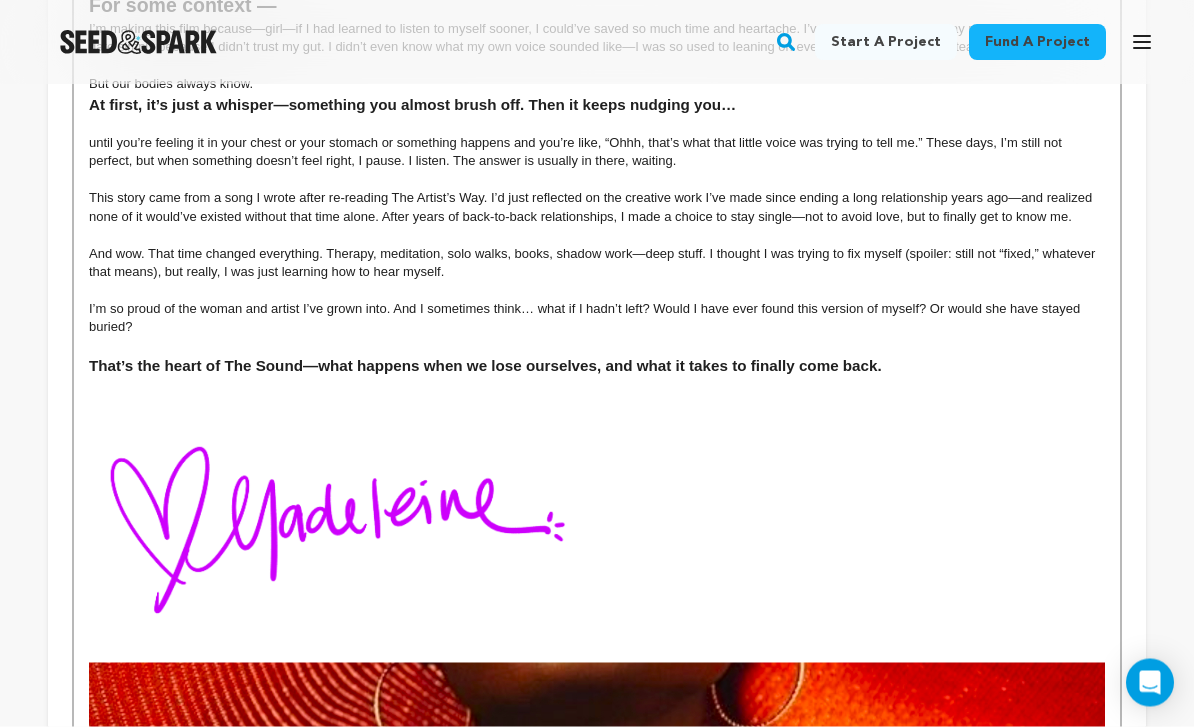 scroll, scrollTop: 4405, scrollLeft: 0, axis: vertical 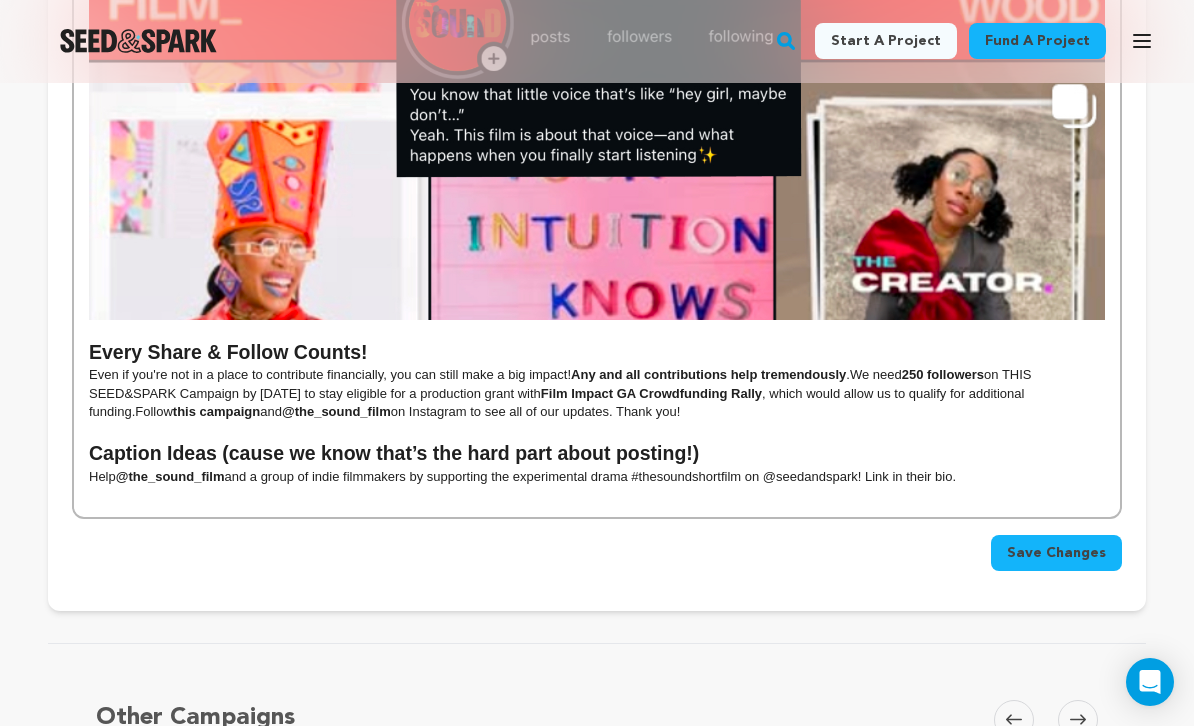 click on "Save Changes" at bounding box center [1056, 554] 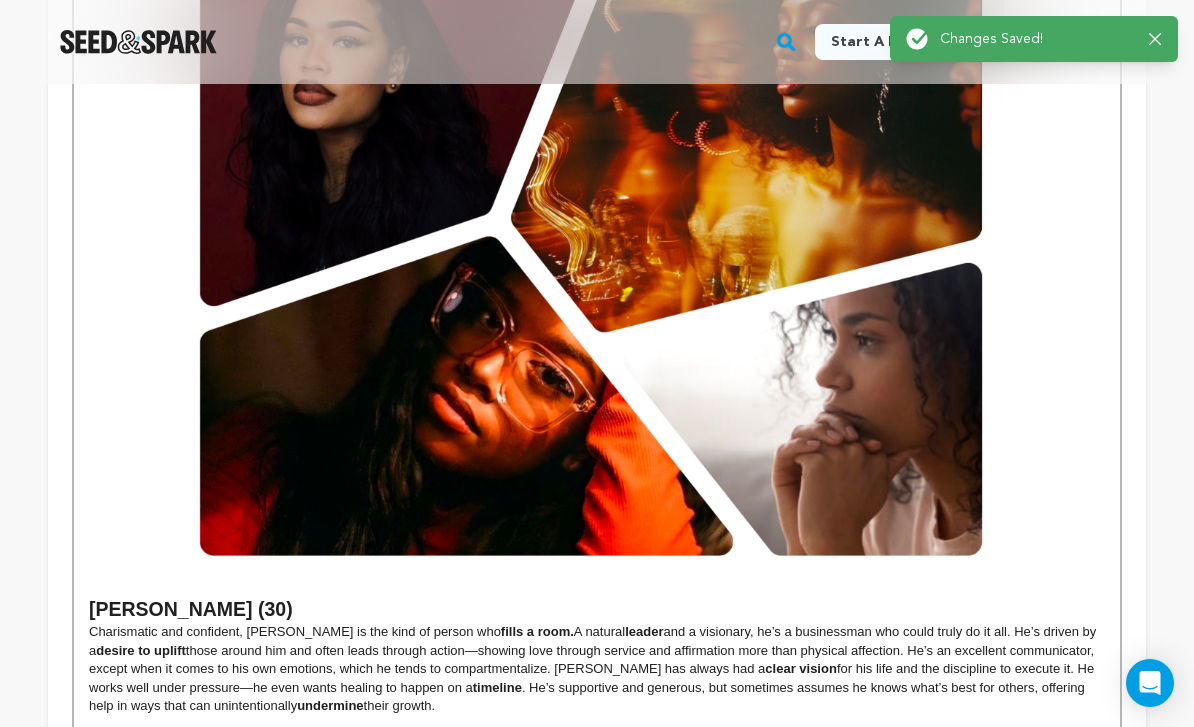 scroll, scrollTop: 0, scrollLeft: 0, axis: both 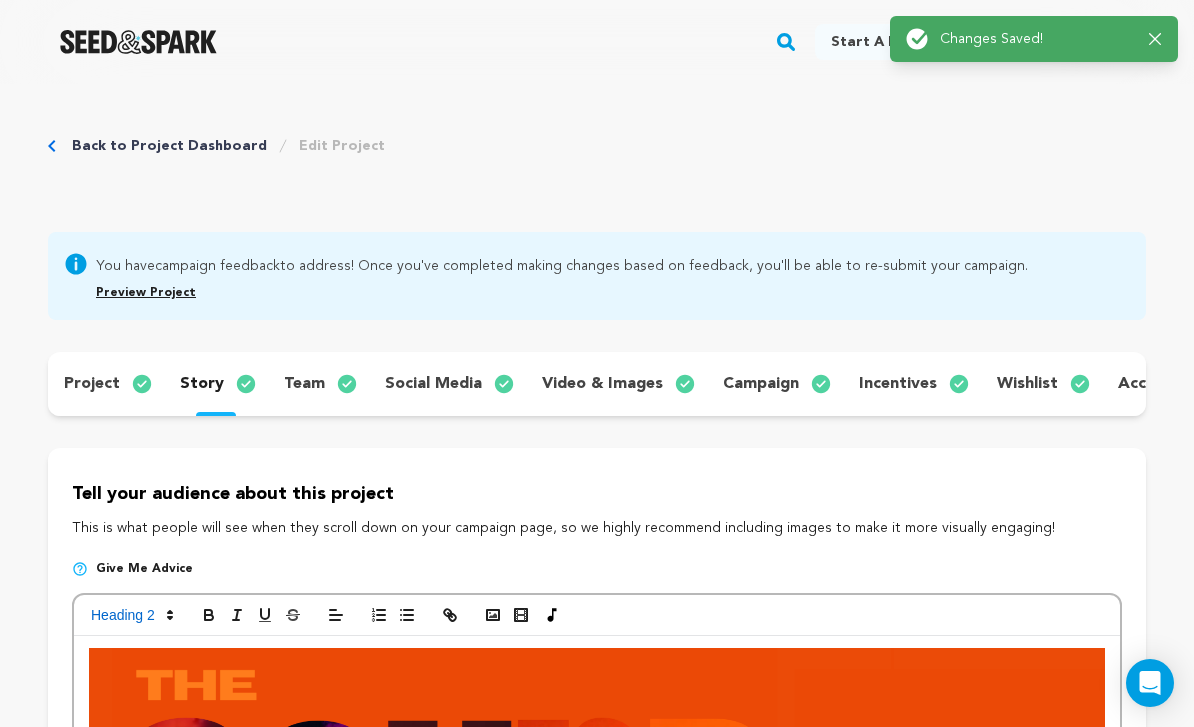 click on "team" at bounding box center (304, 384) 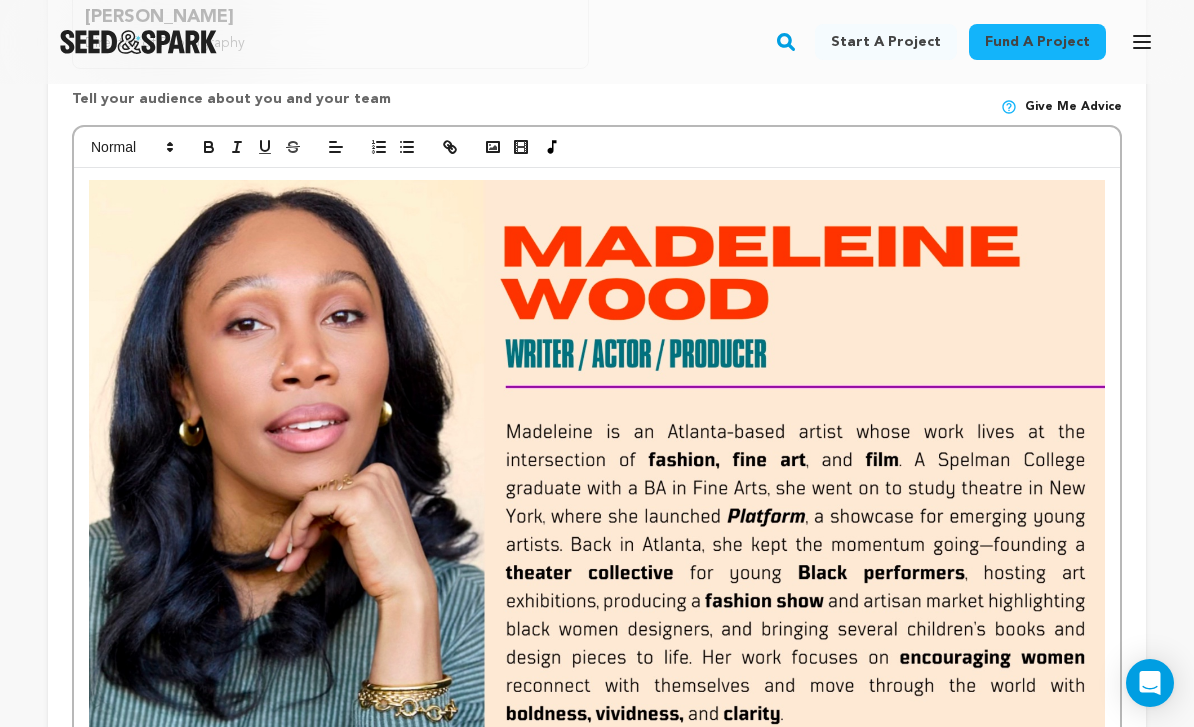 scroll, scrollTop: 893, scrollLeft: 0, axis: vertical 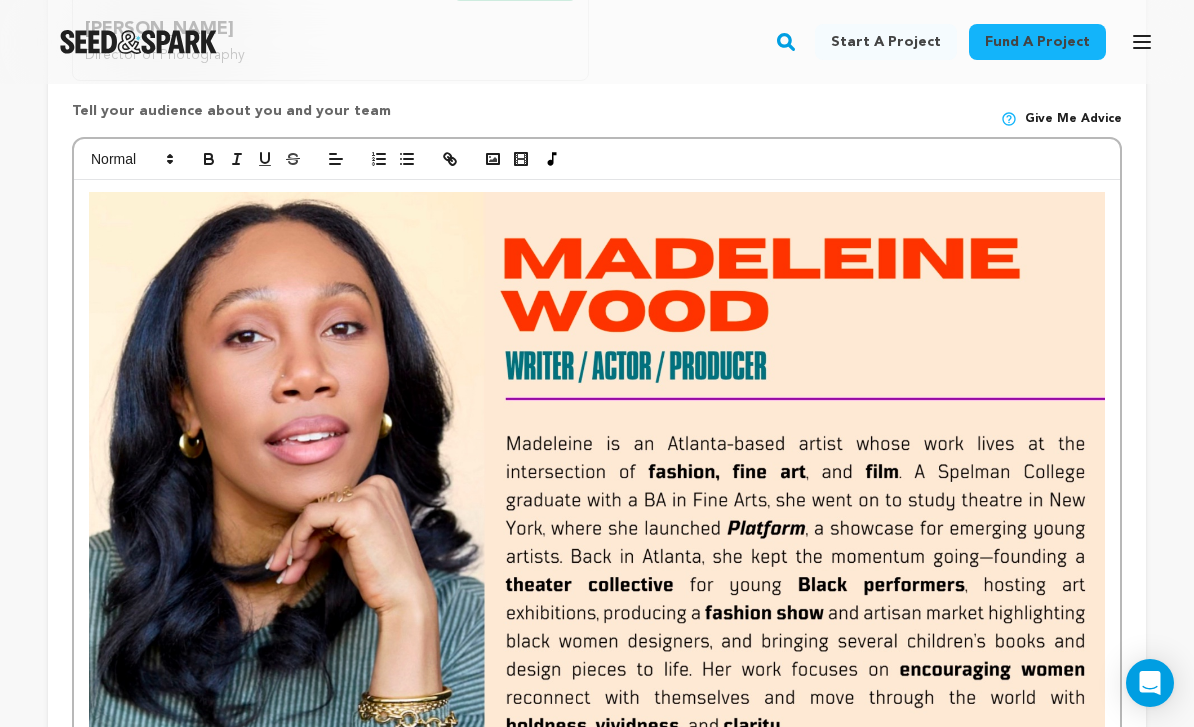 click at bounding box center [597, 483] 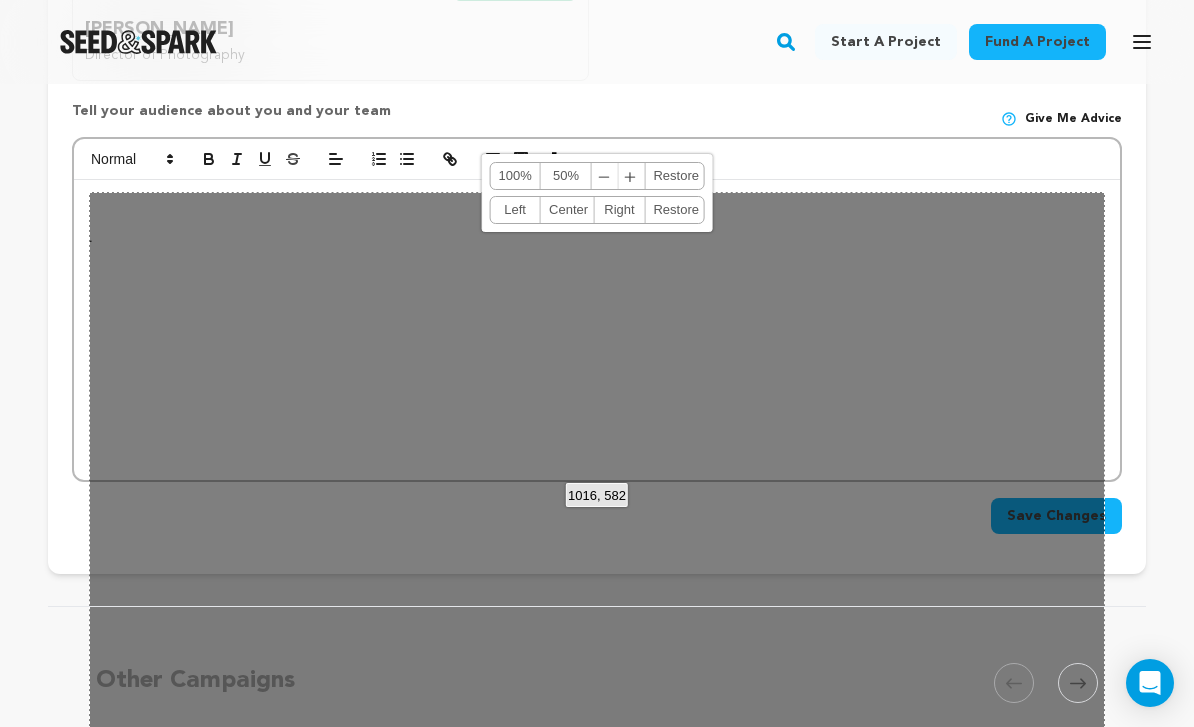 click at bounding box center (597, 160) 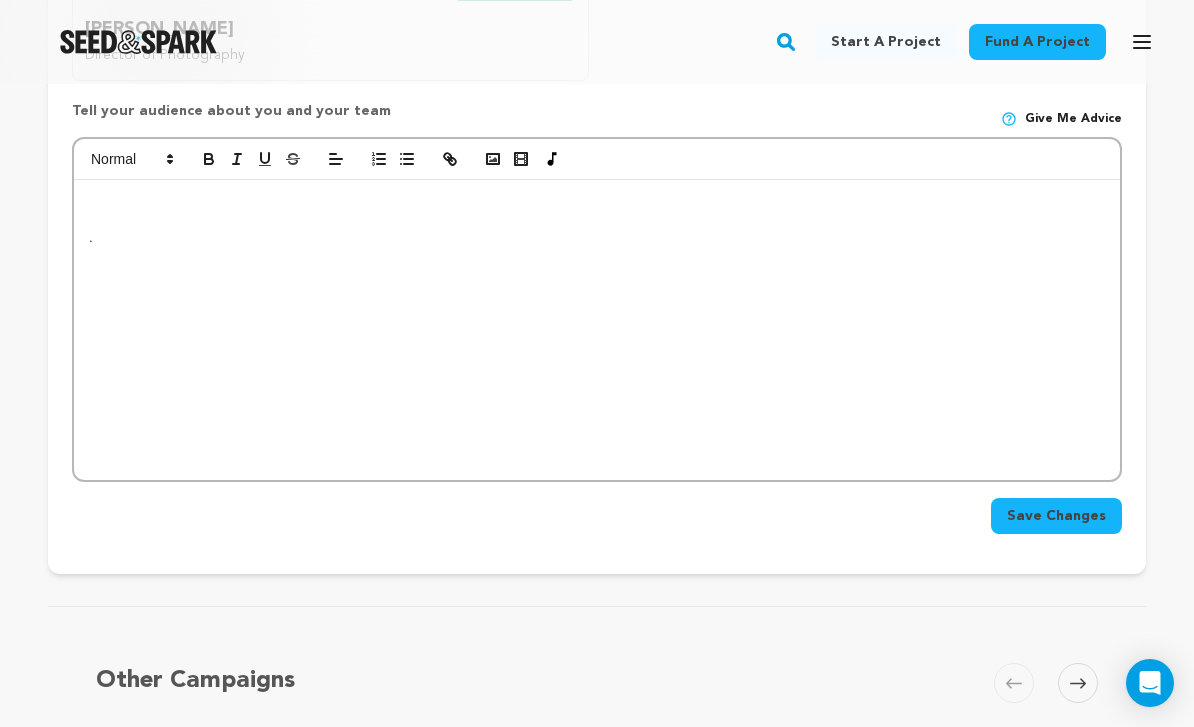 click on "." at bounding box center (597, 330) 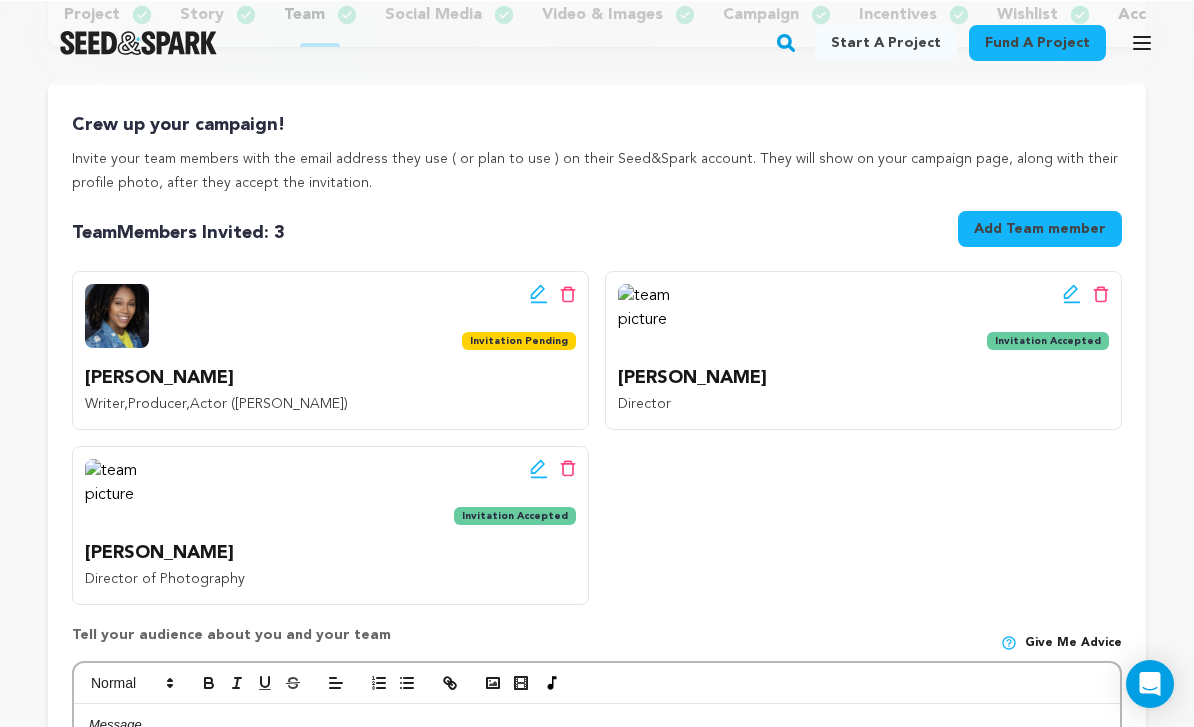 click on "[PERSON_NAME]" at bounding box center (863, 377) 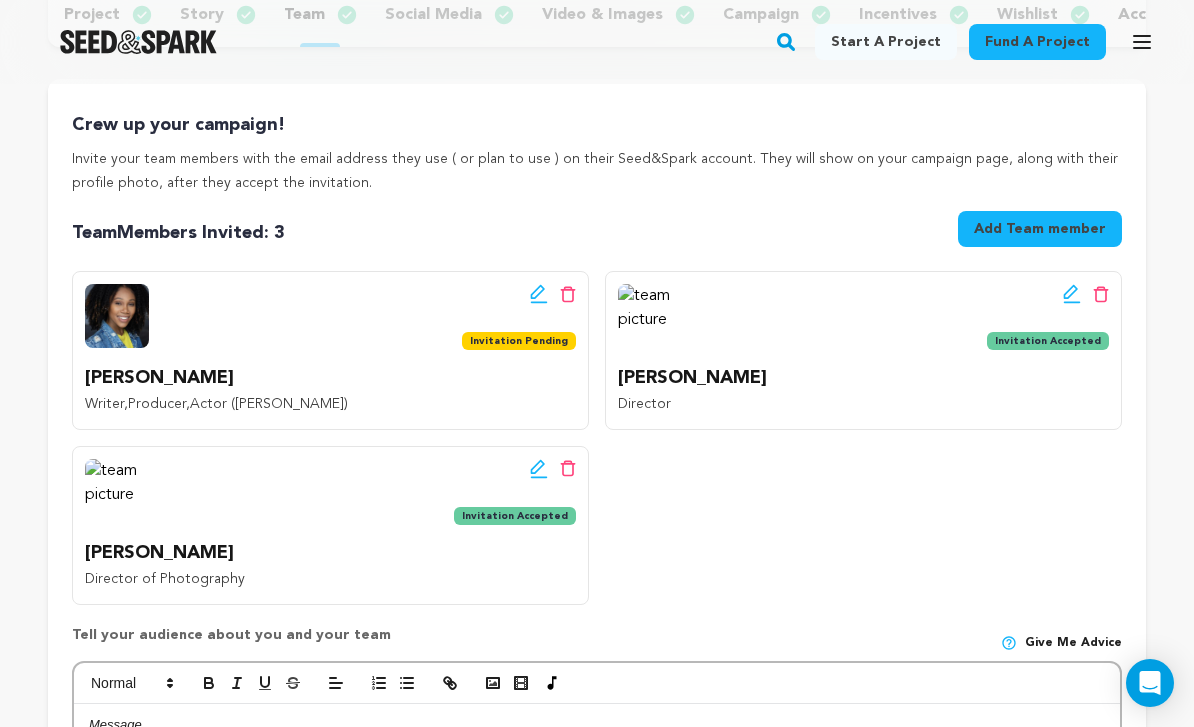 click on "Edit team button
Delete team button
Invitation Accepted
[PERSON_NAME]
Director" at bounding box center [863, 350] 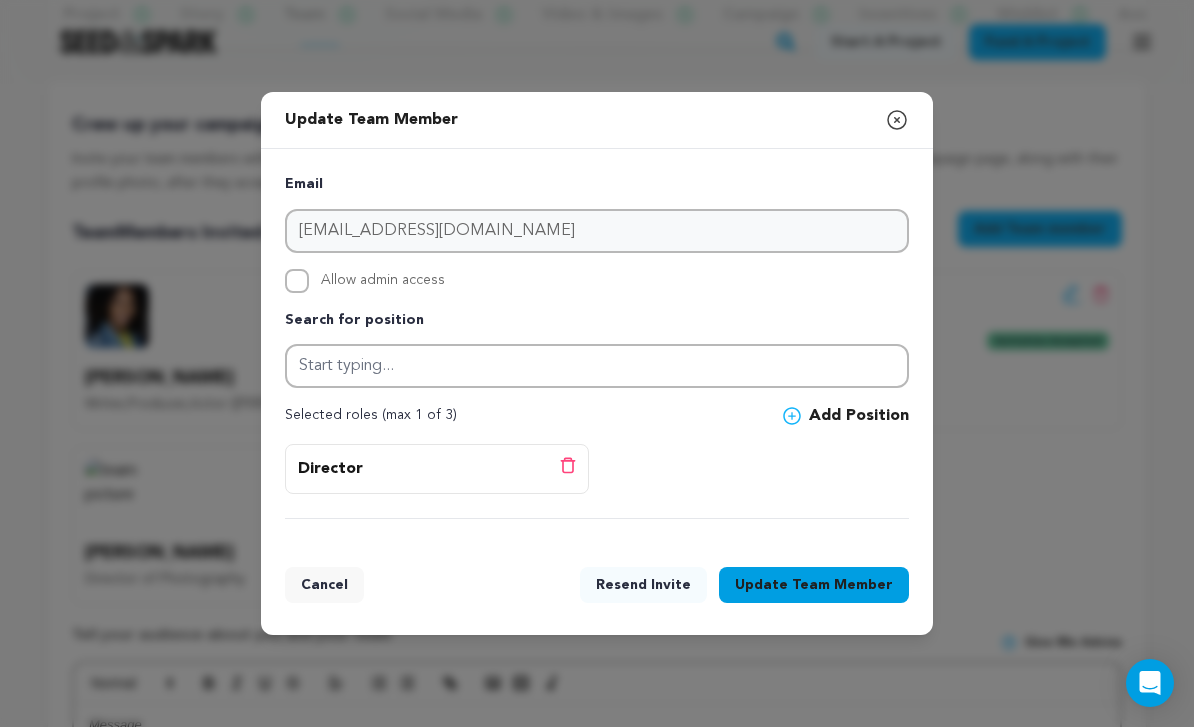 click on "Allow admin access" at bounding box center [297, 281] 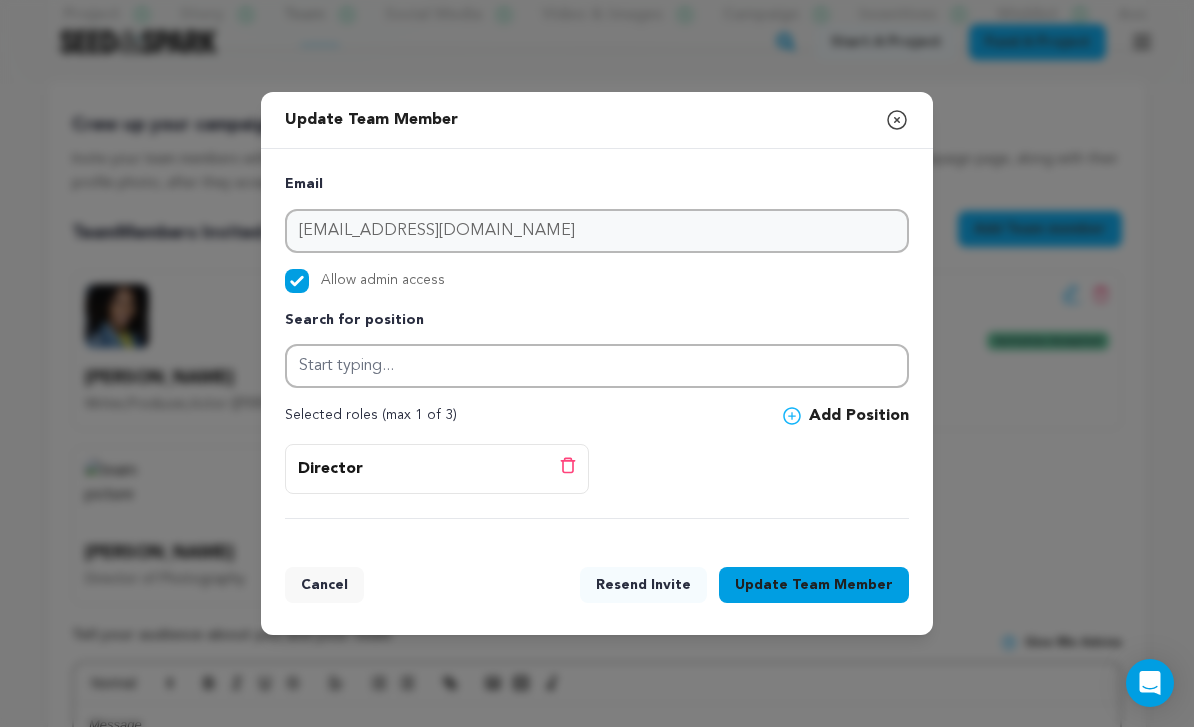 click on "Update  Team Member" at bounding box center [814, 585] 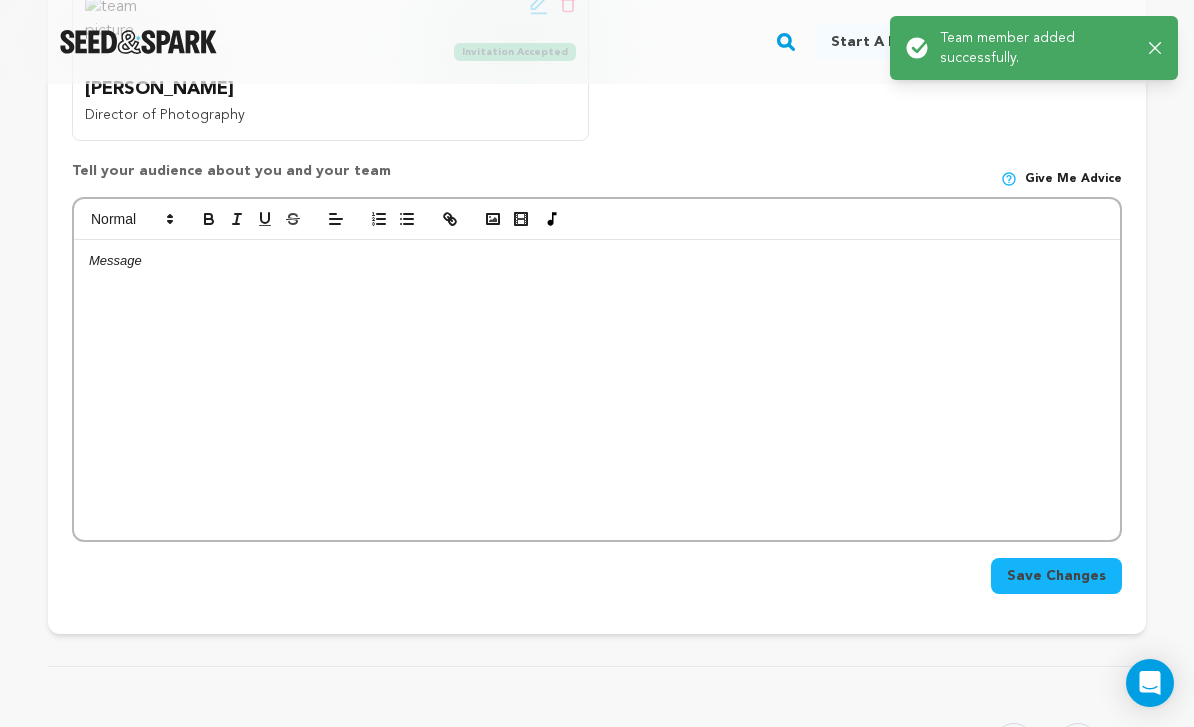 scroll, scrollTop: 826, scrollLeft: 0, axis: vertical 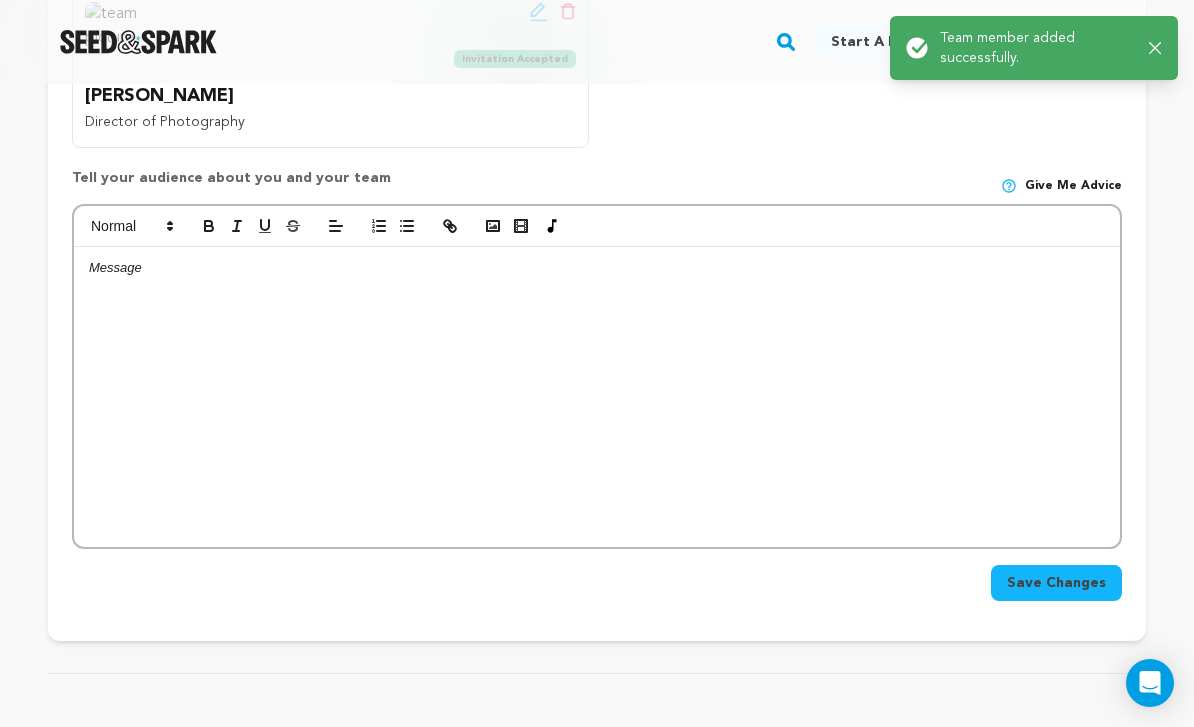 click at bounding box center (597, 397) 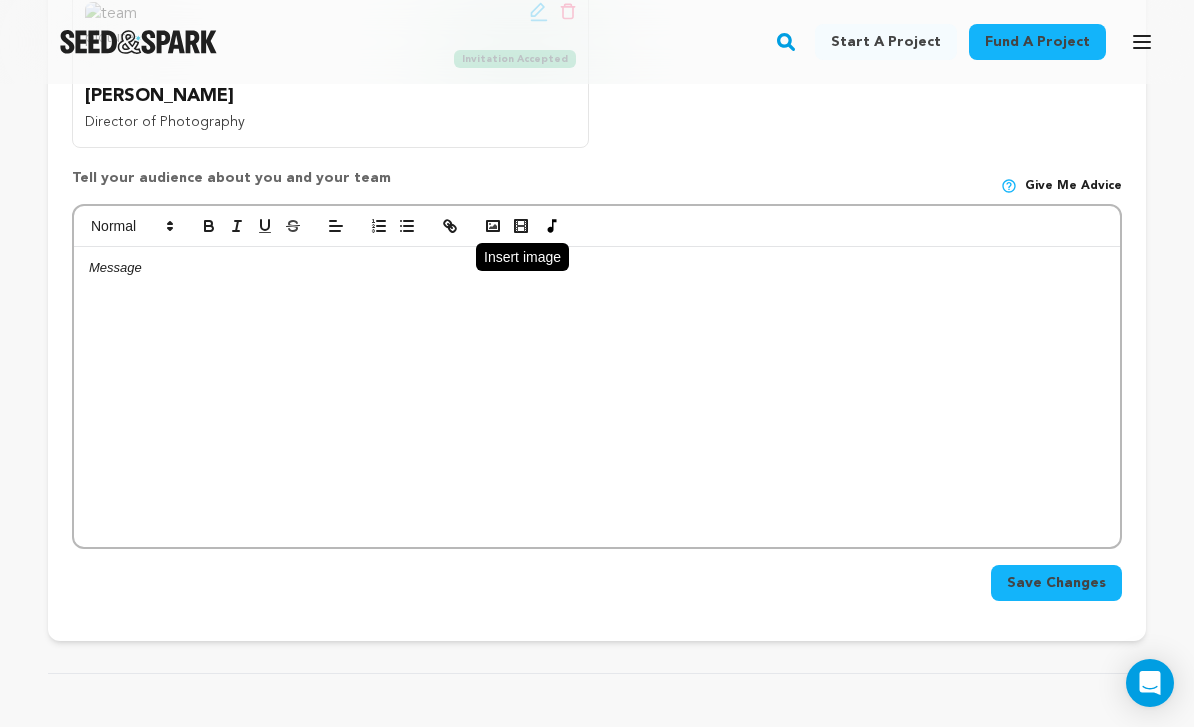 click 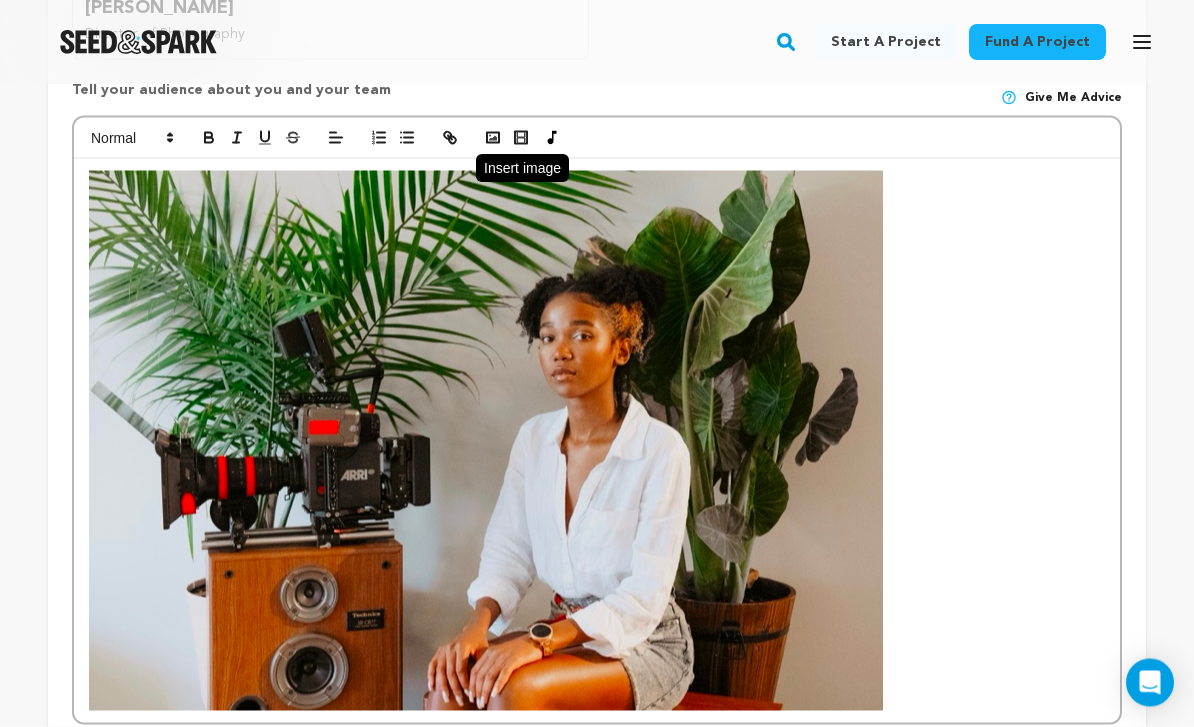 scroll, scrollTop: 859, scrollLeft: 0, axis: vertical 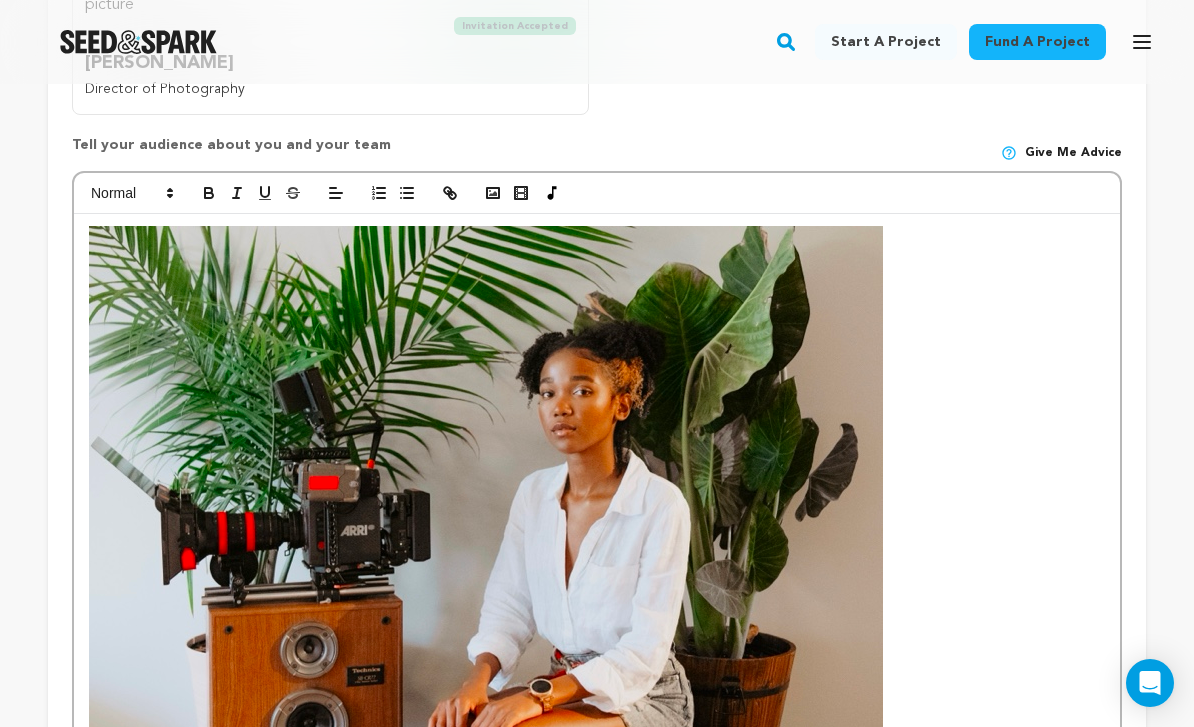 click at bounding box center (486, 496) 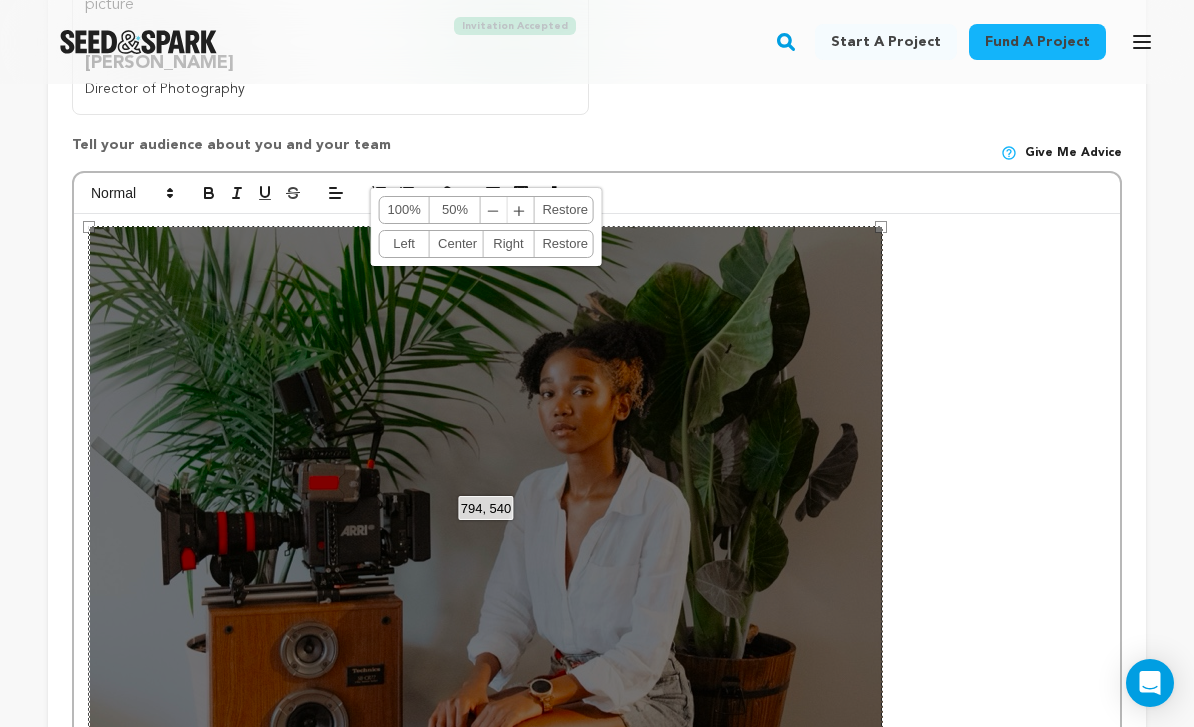 click on "50%" at bounding box center (455, 210) 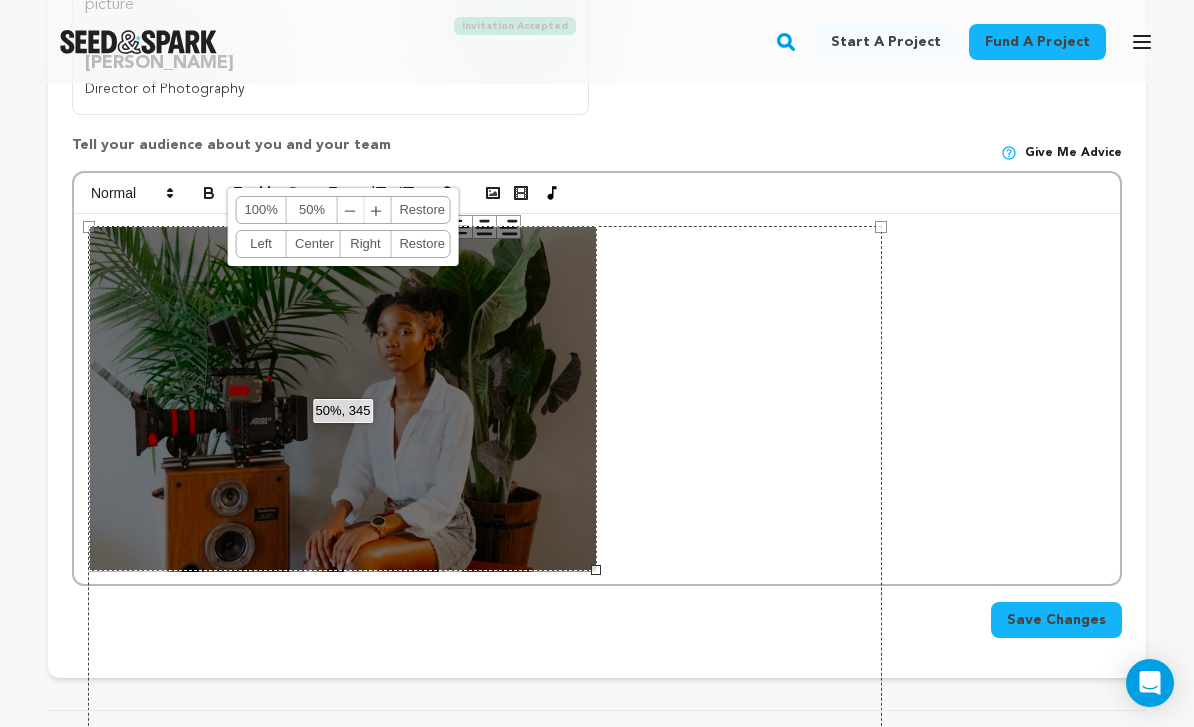click at bounding box center [597, 398] 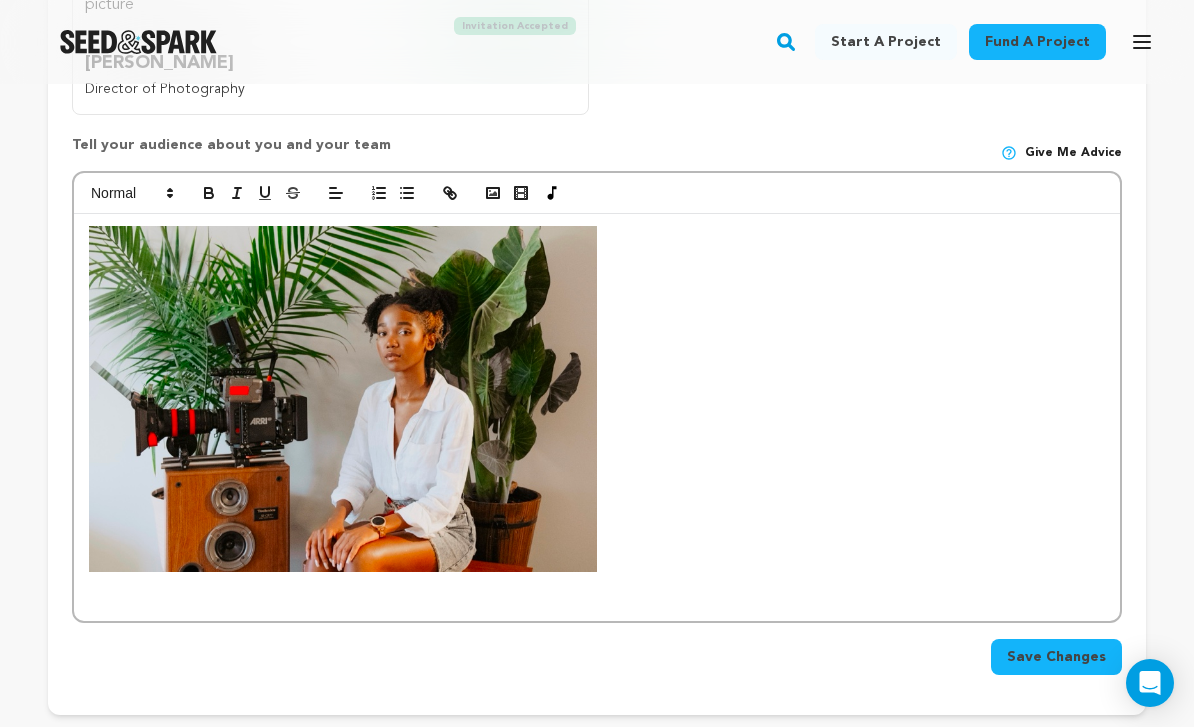 type 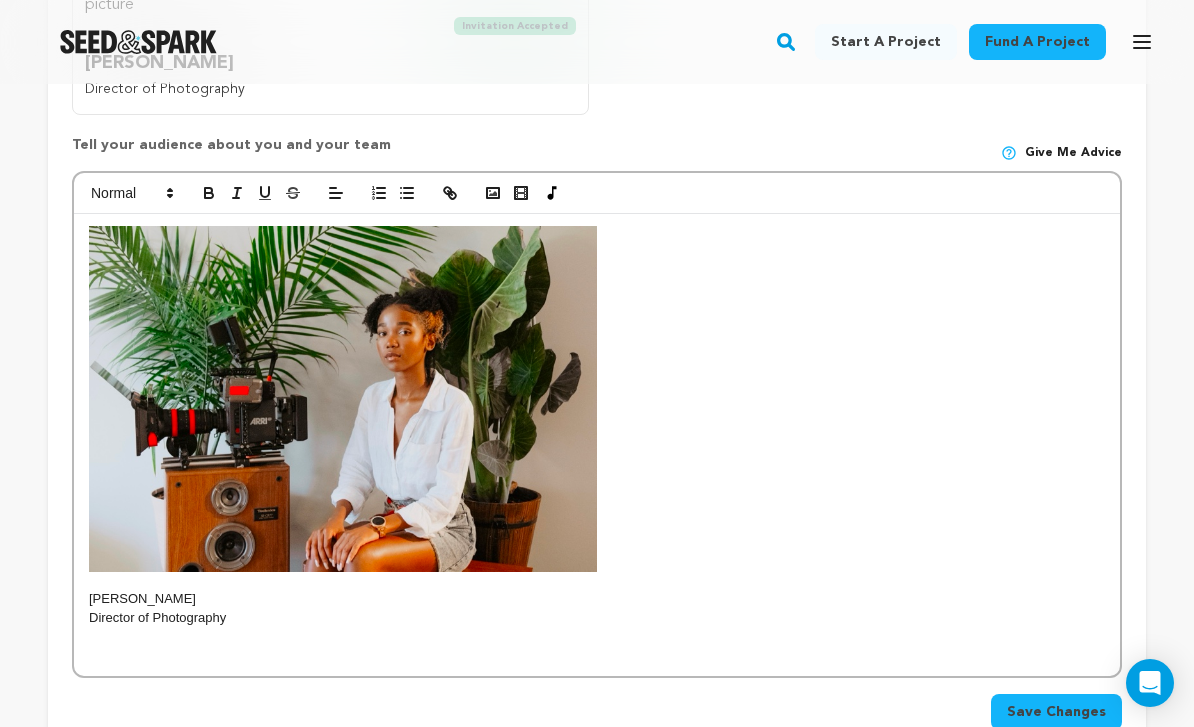 click on "Director of Photography" at bounding box center [597, 618] 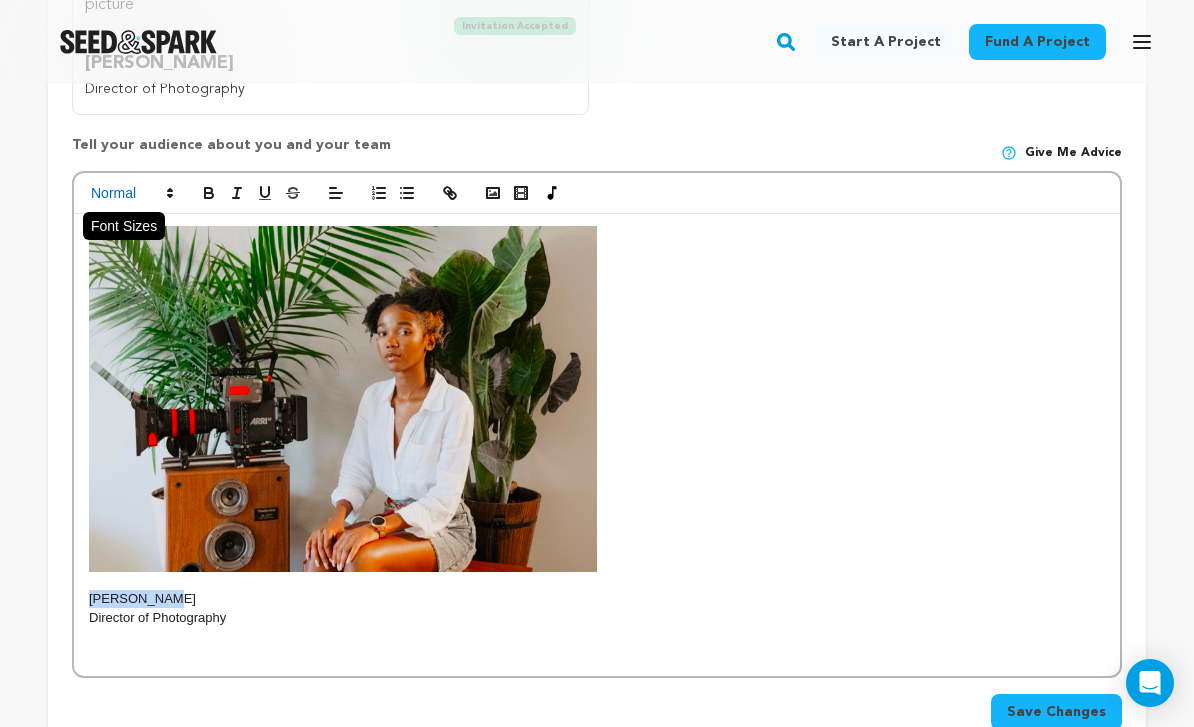 click at bounding box center (131, 193) 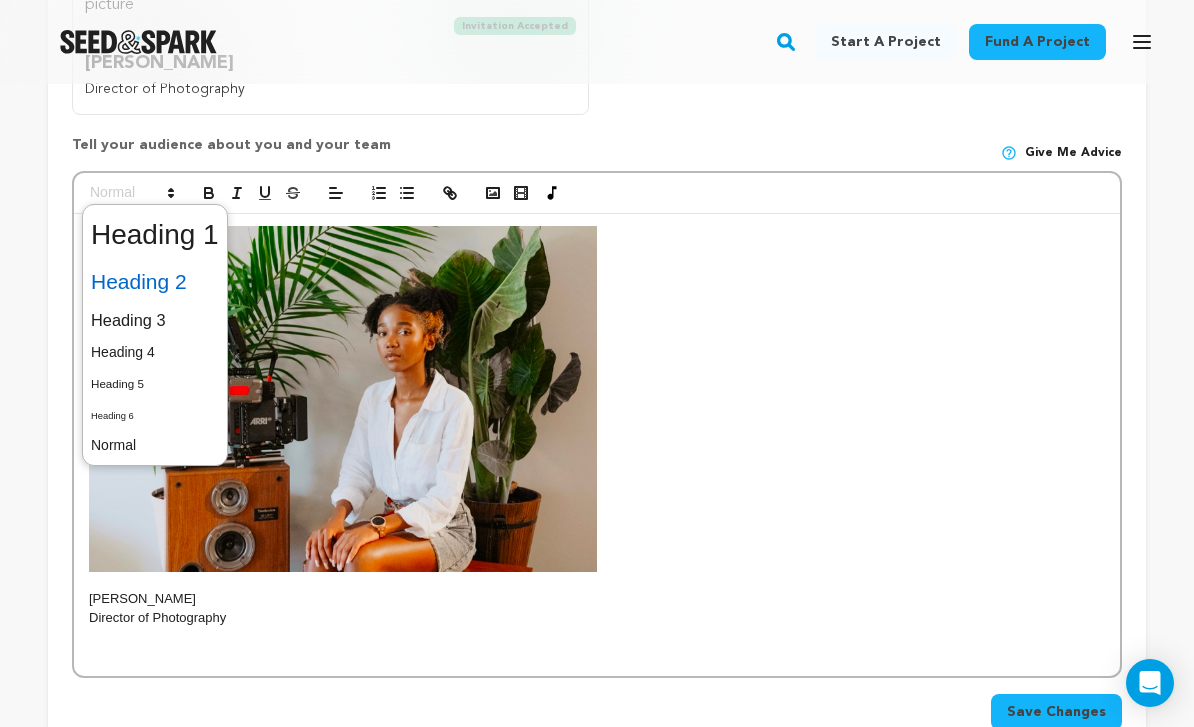 click at bounding box center (155, 282) 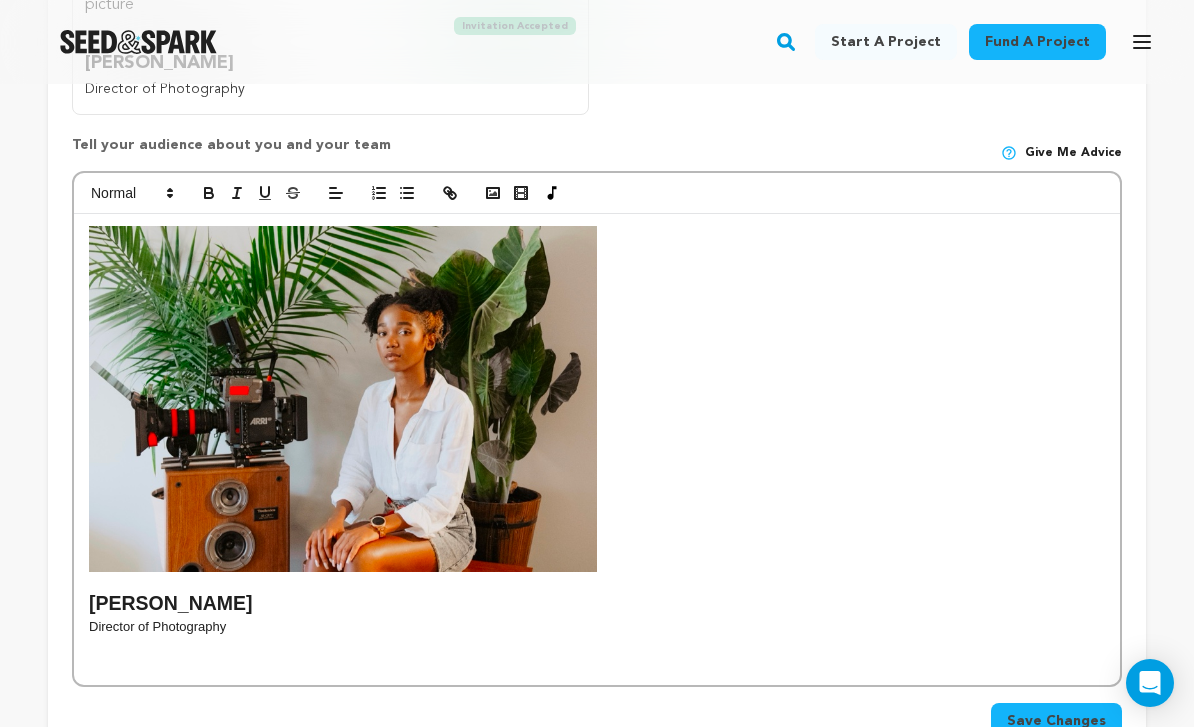 click on "Director of Photography" at bounding box center (597, 627) 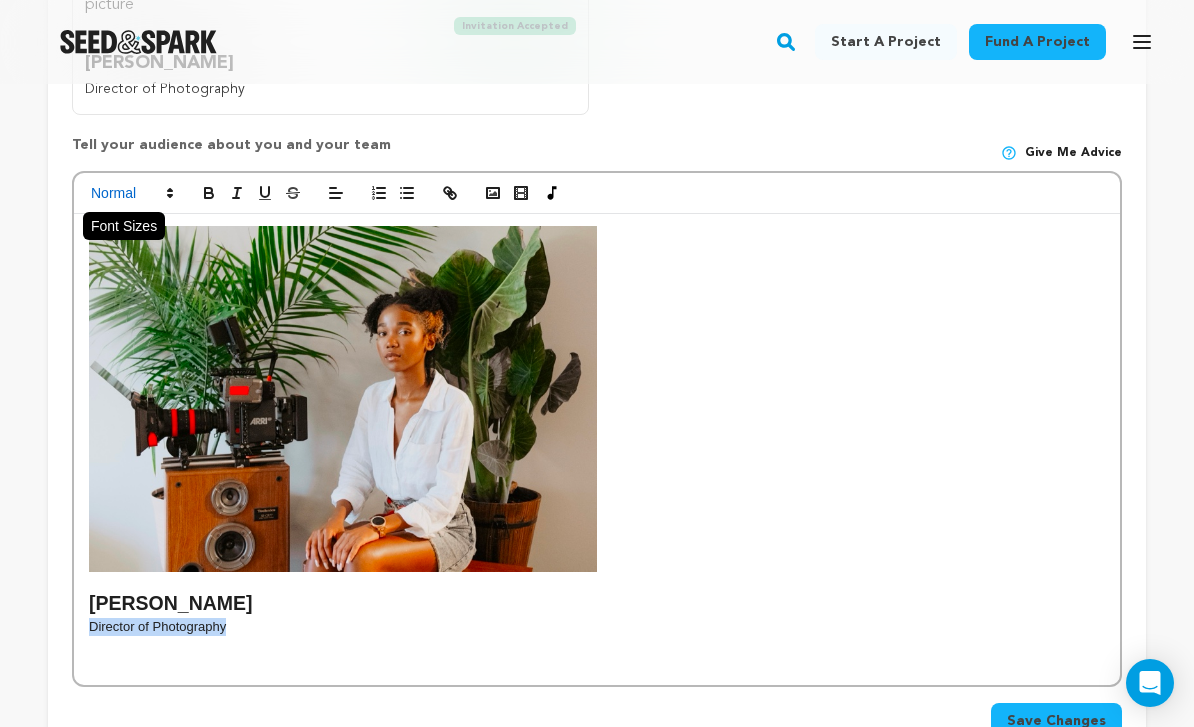 click at bounding box center (131, 193) 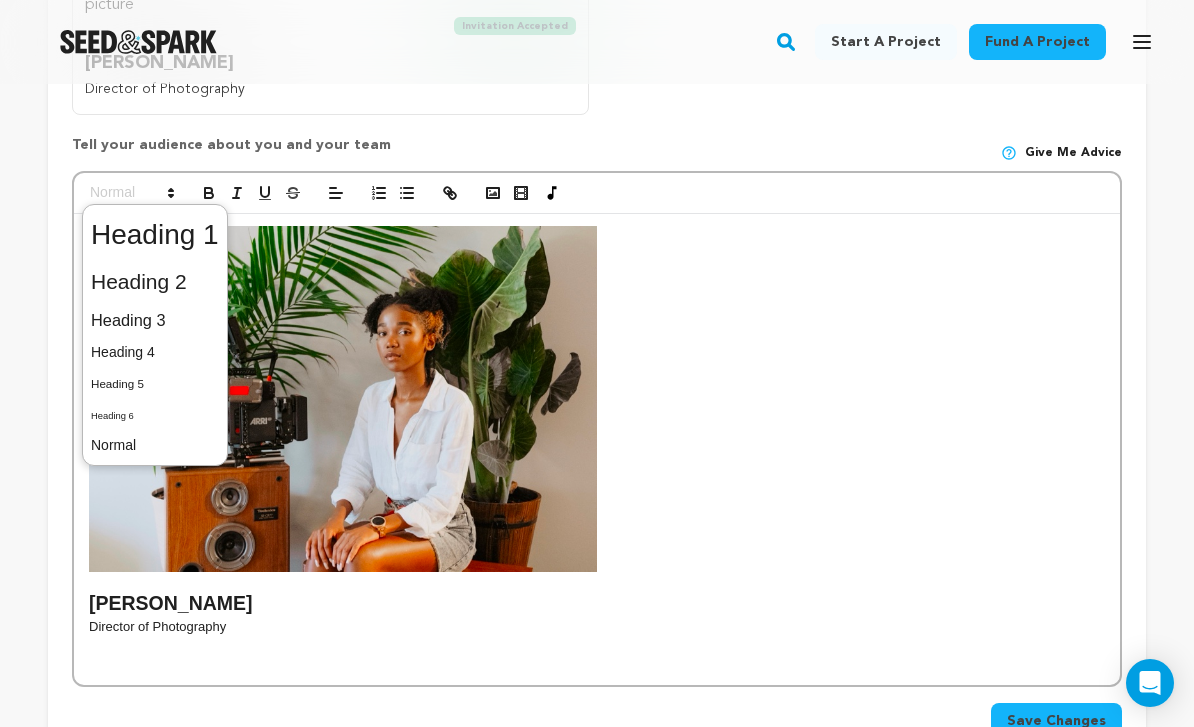 click at bounding box center [597, 645] 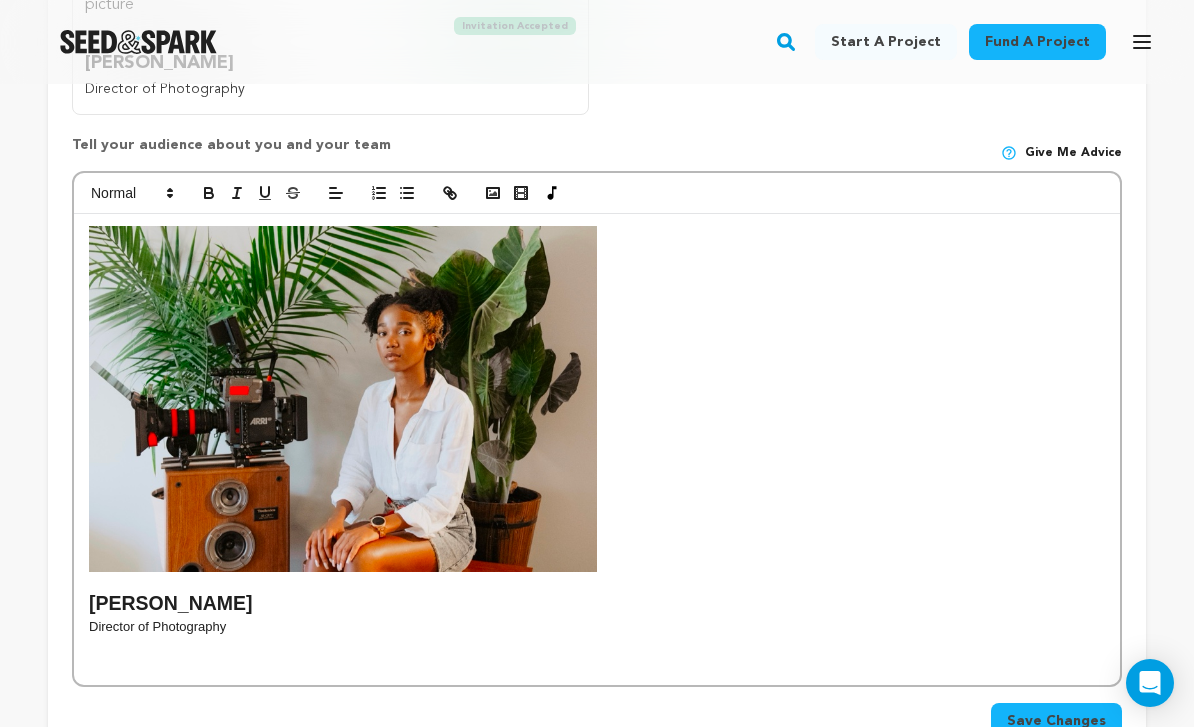 click on "Director of Photography" at bounding box center (597, 627) 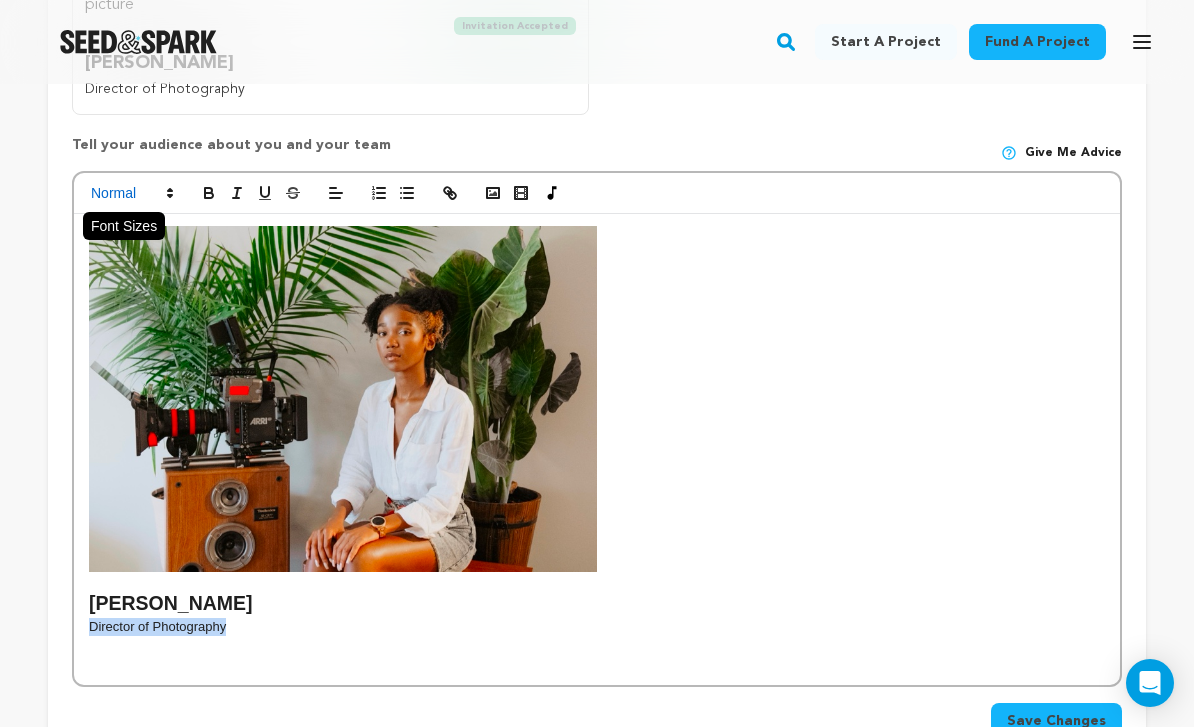 click 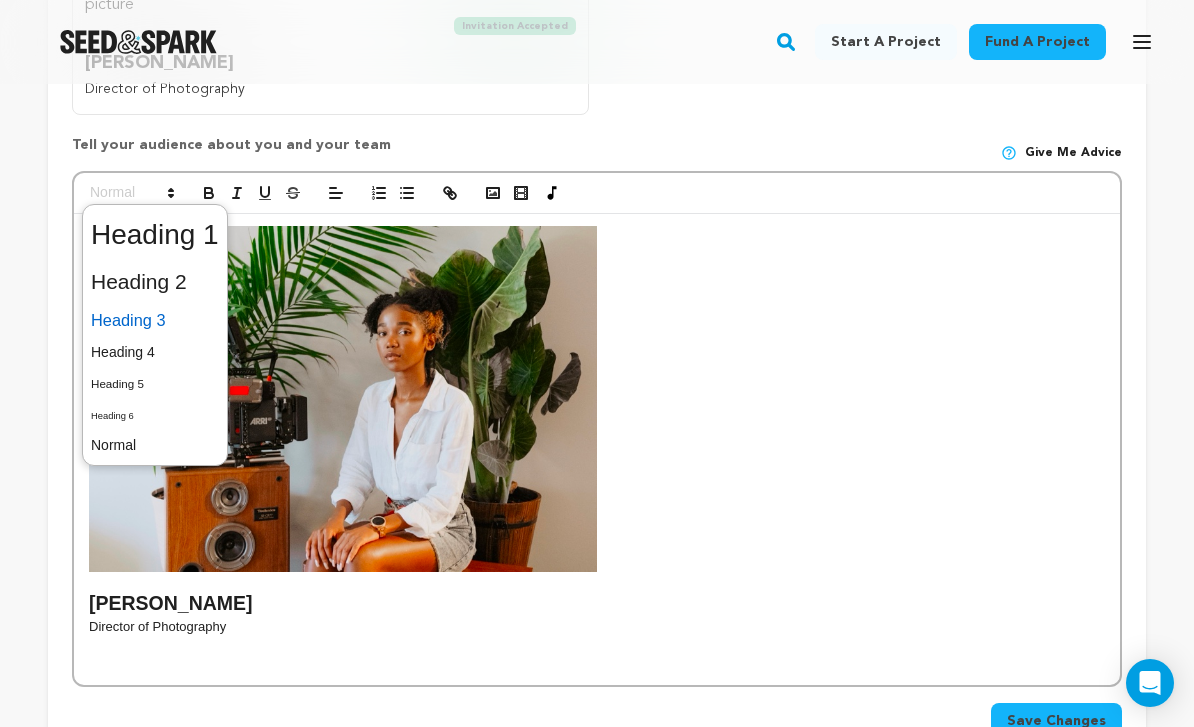 click at bounding box center (155, 320) 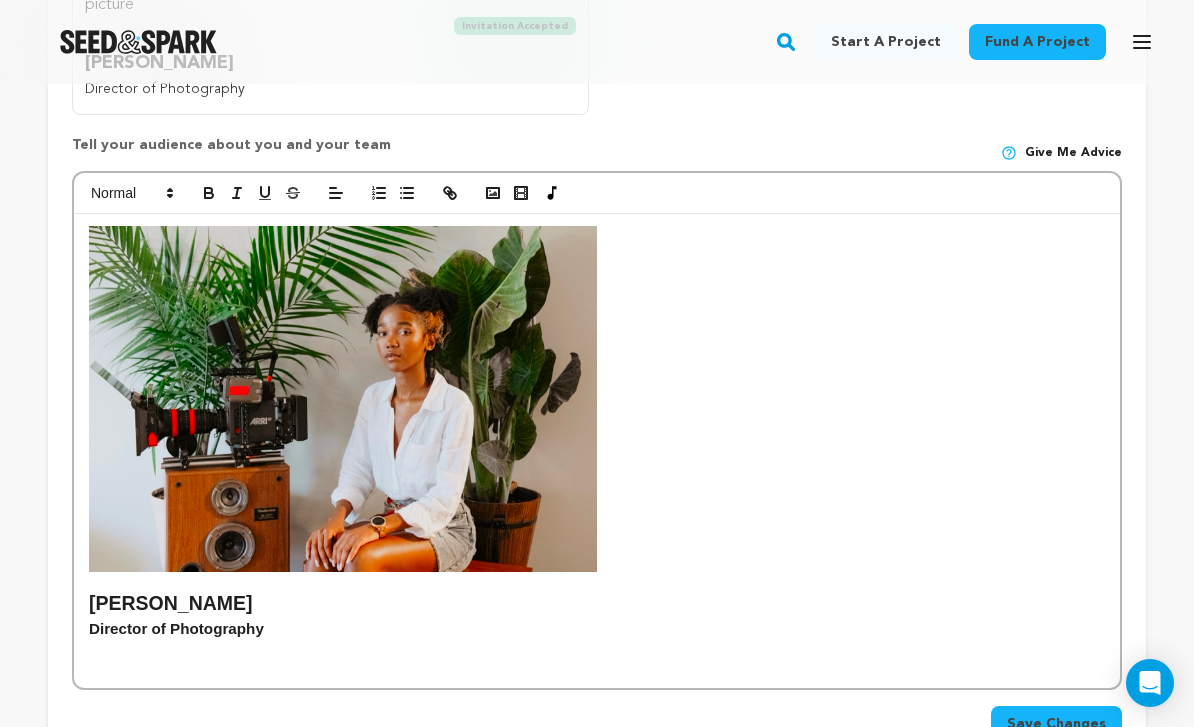 click at bounding box center (597, 649) 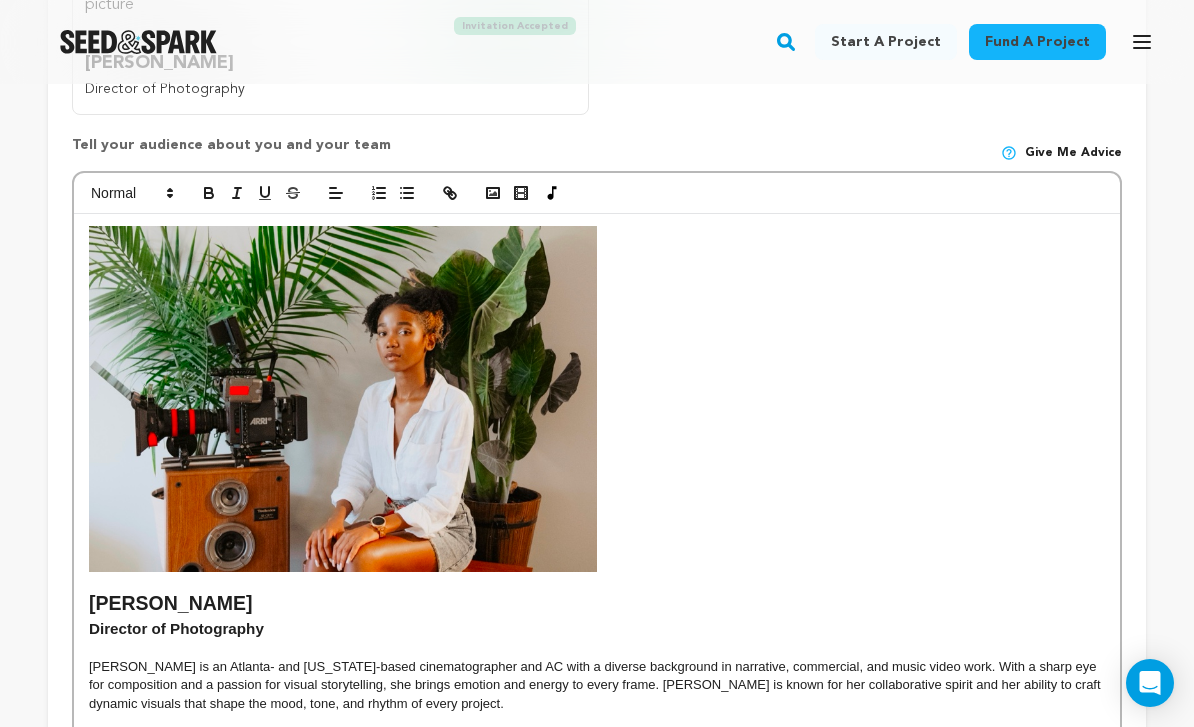 scroll, scrollTop: 968, scrollLeft: 0, axis: vertical 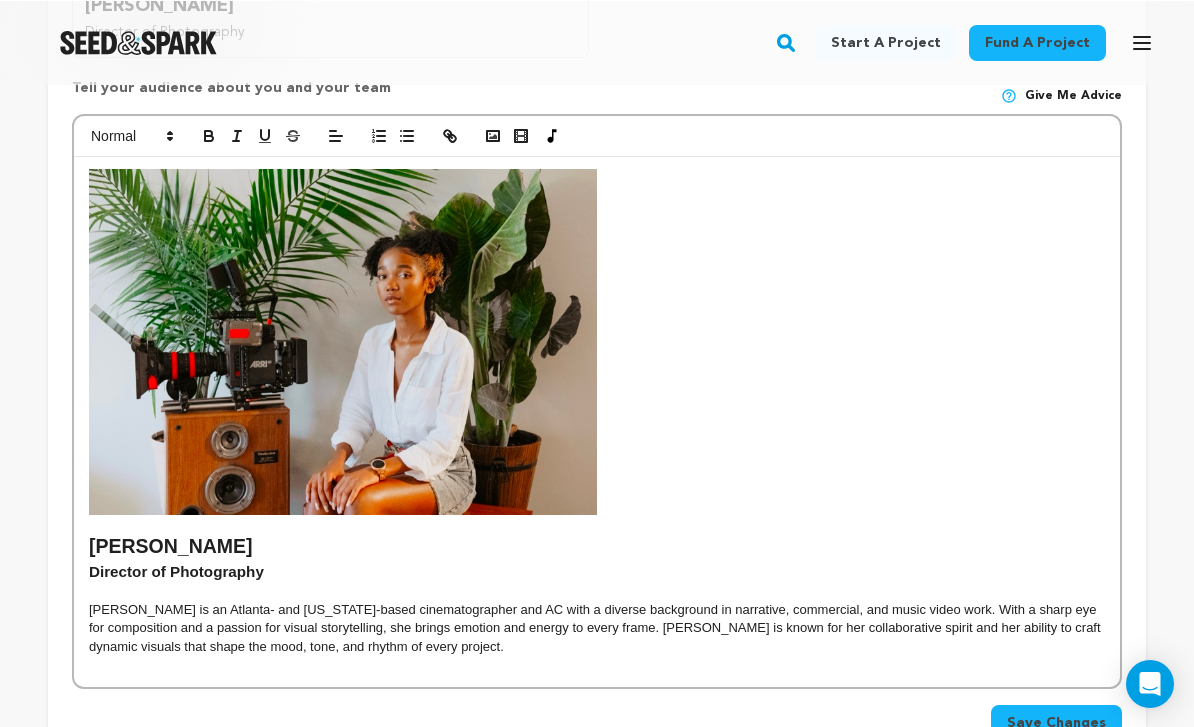 click on "Save Changes" at bounding box center [1056, 722] 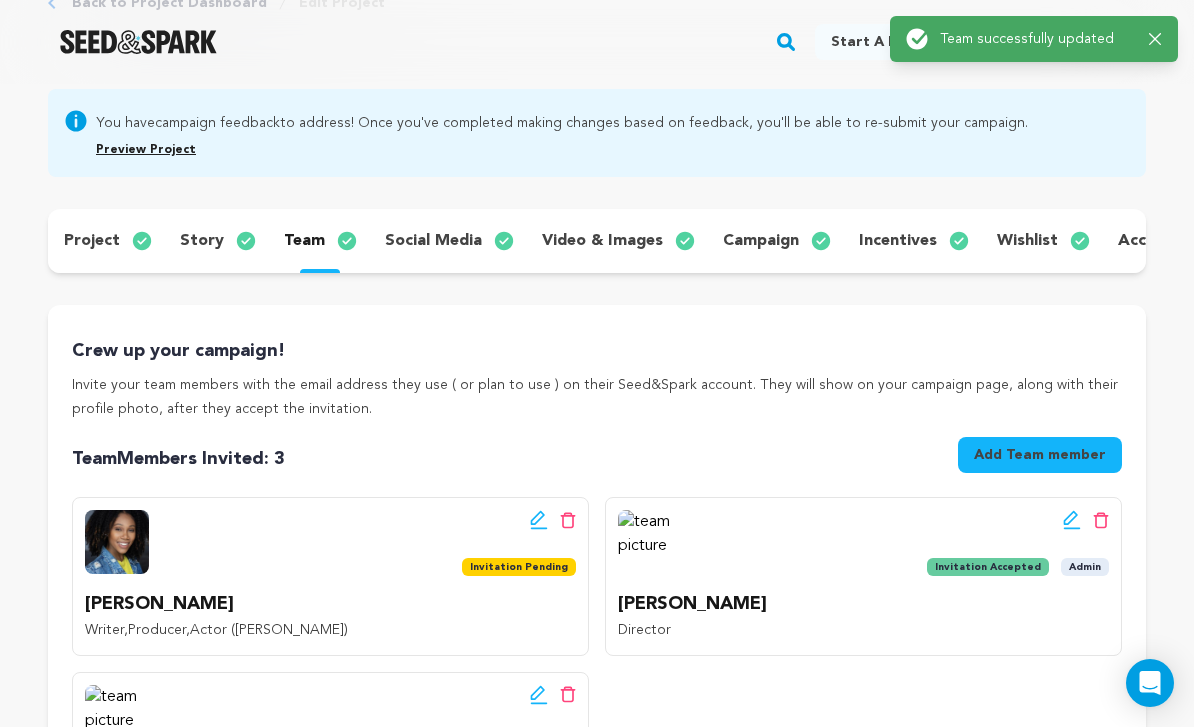 scroll, scrollTop: 0, scrollLeft: 0, axis: both 